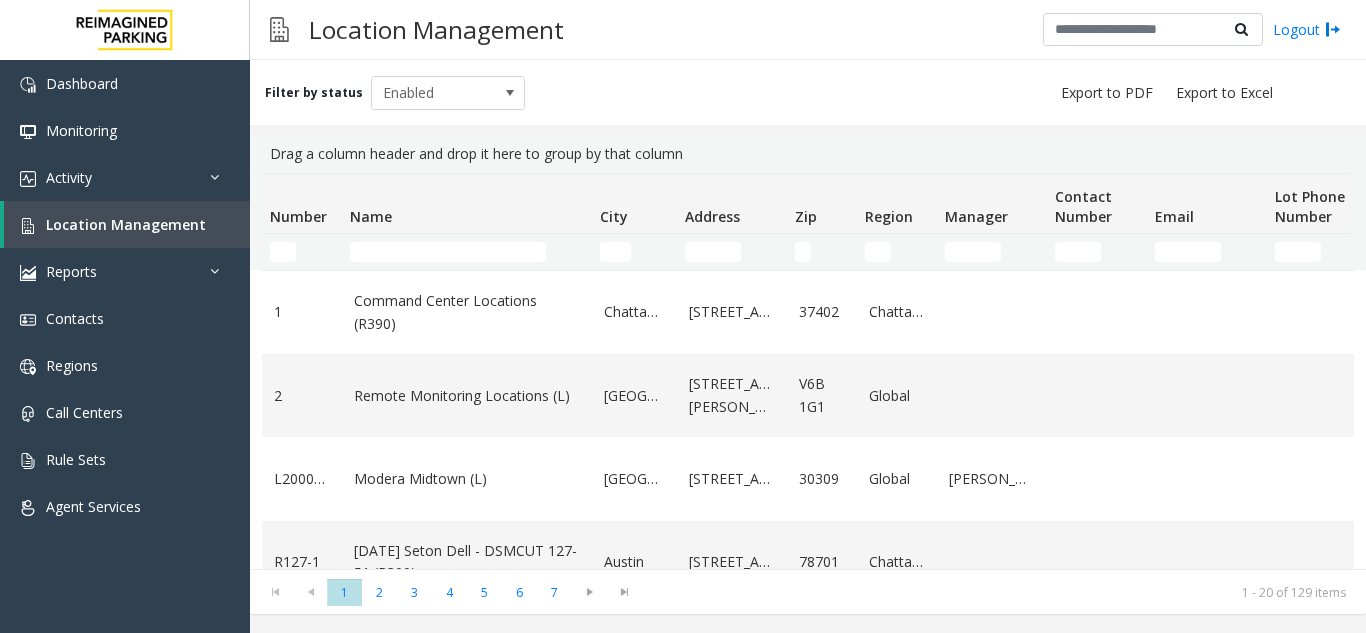 scroll, scrollTop: 0, scrollLeft: 0, axis: both 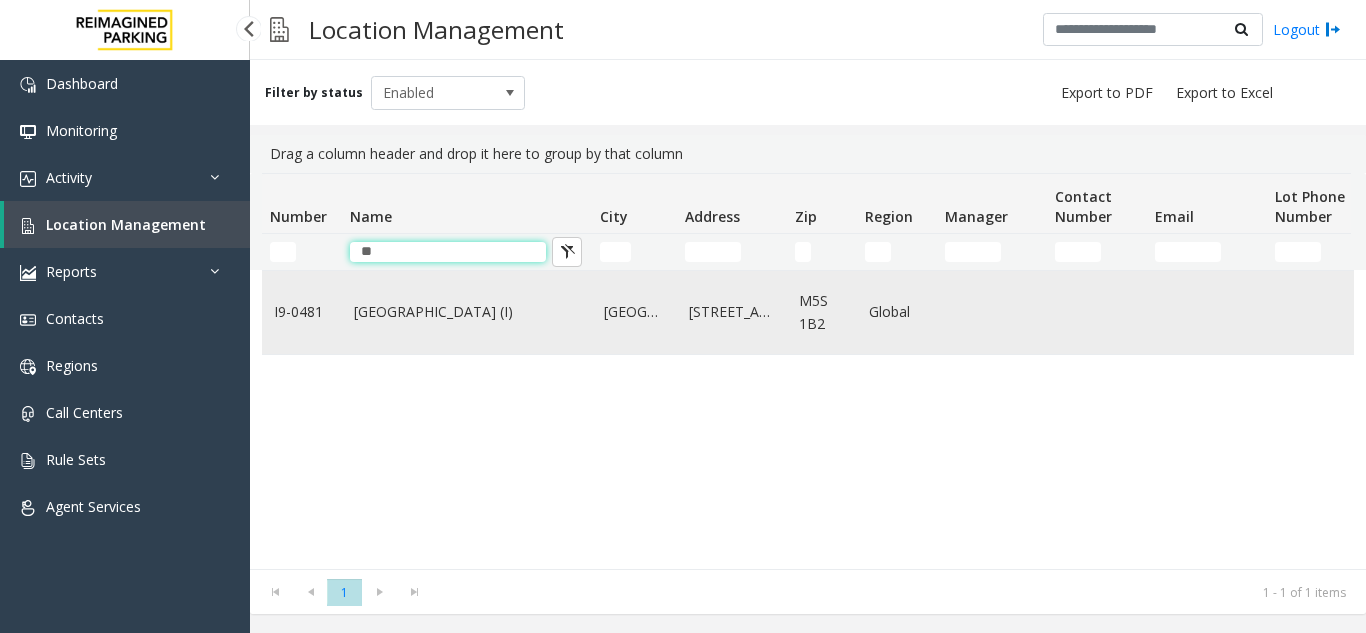 type on "**" 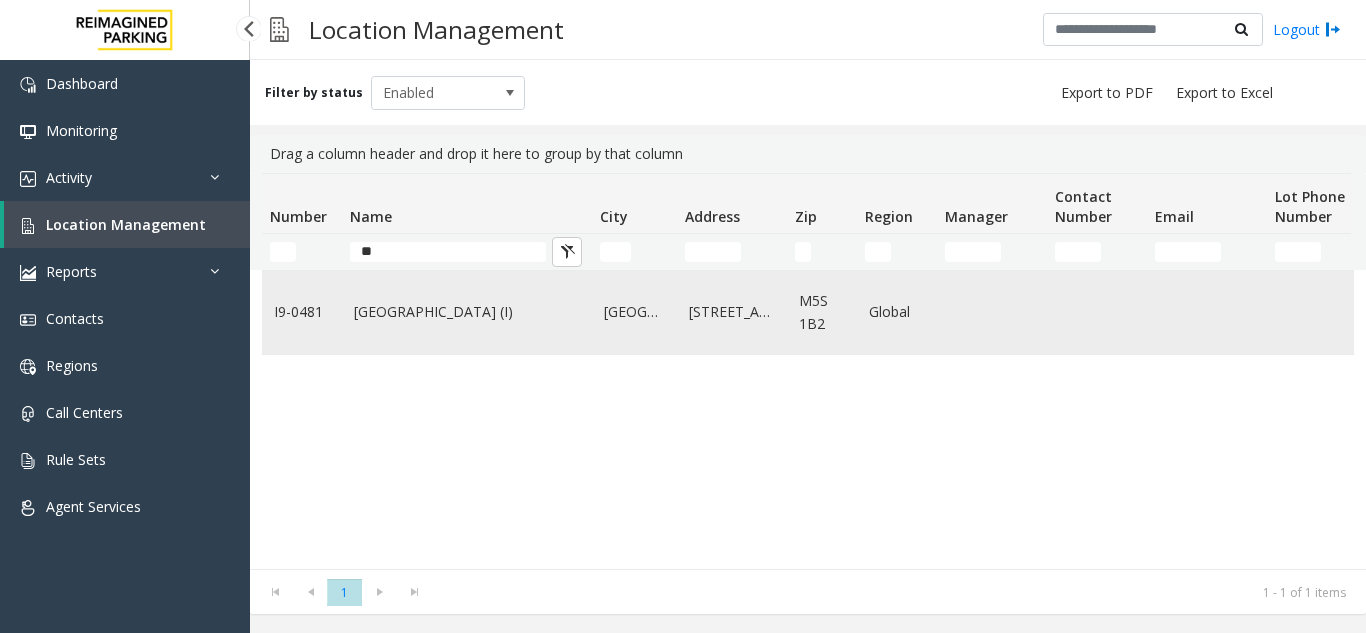 click on "[GEOGRAPHIC_DATA] (I)" 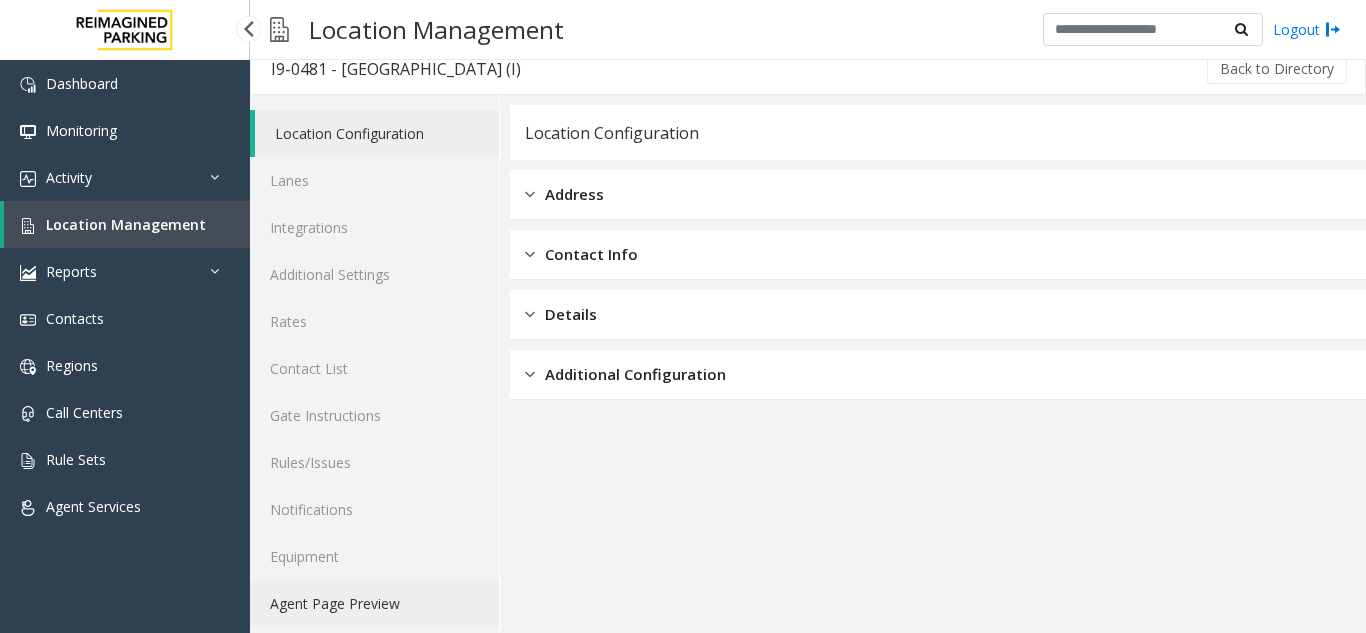 scroll, scrollTop: 26, scrollLeft: 0, axis: vertical 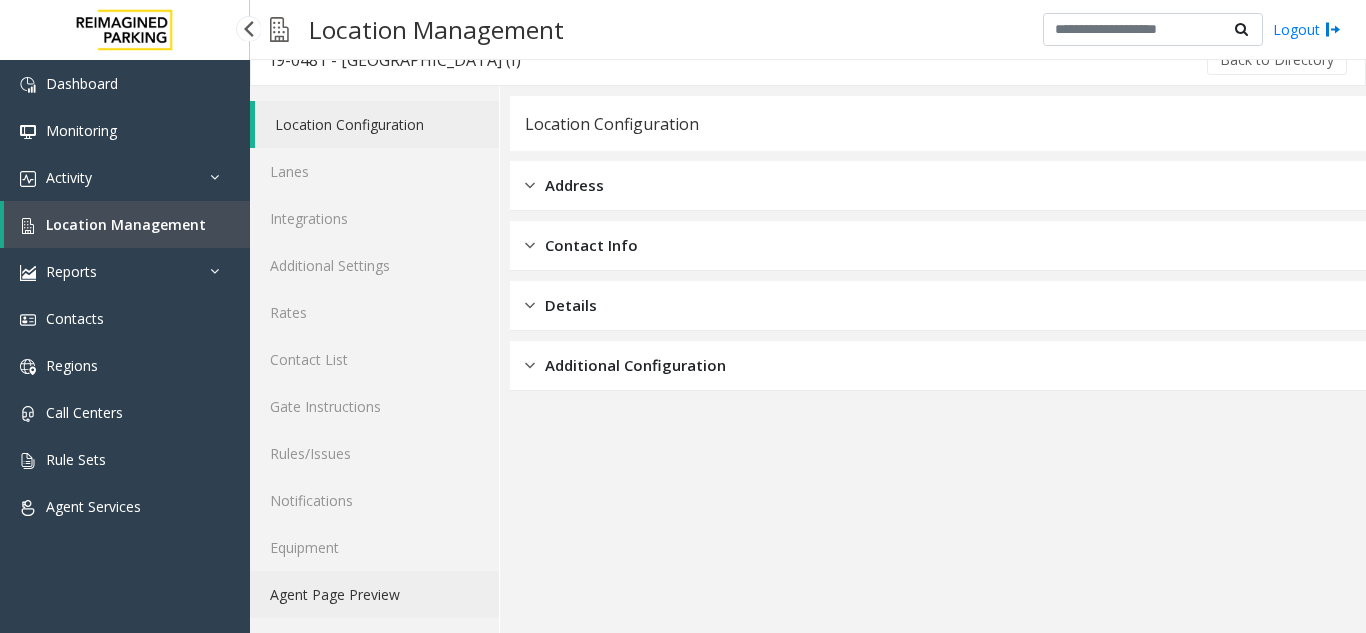 click on "Agent Page Preview" 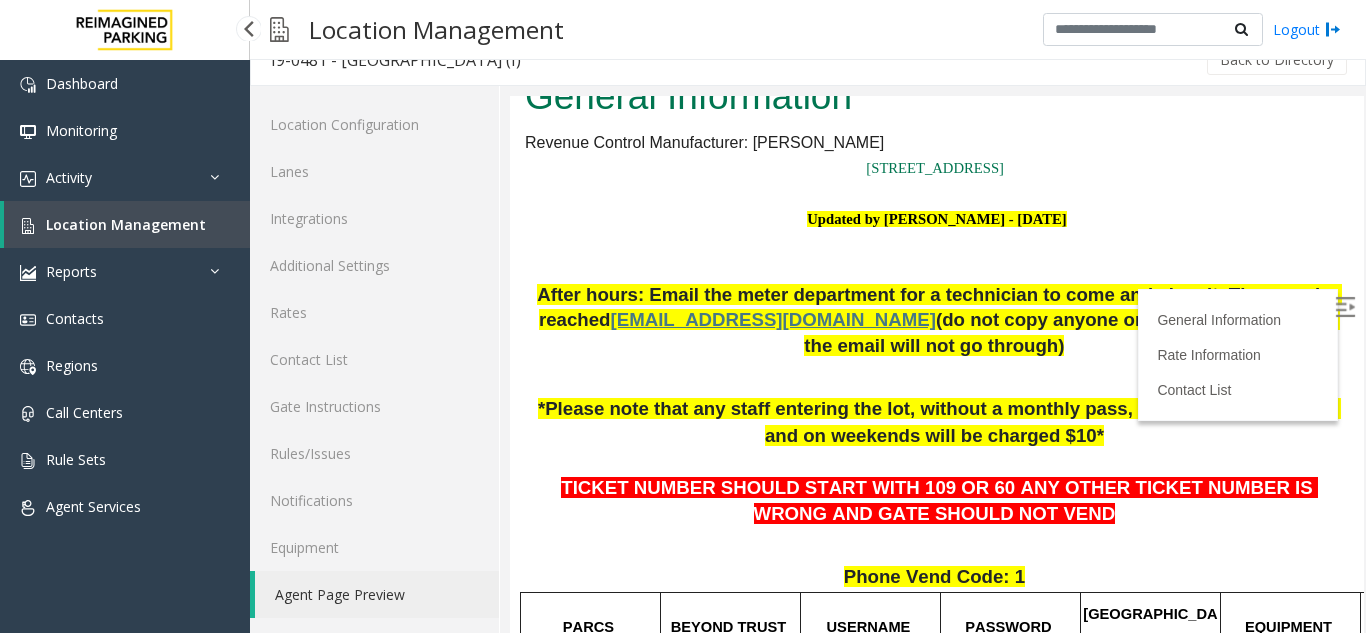 scroll, scrollTop: 100, scrollLeft: 0, axis: vertical 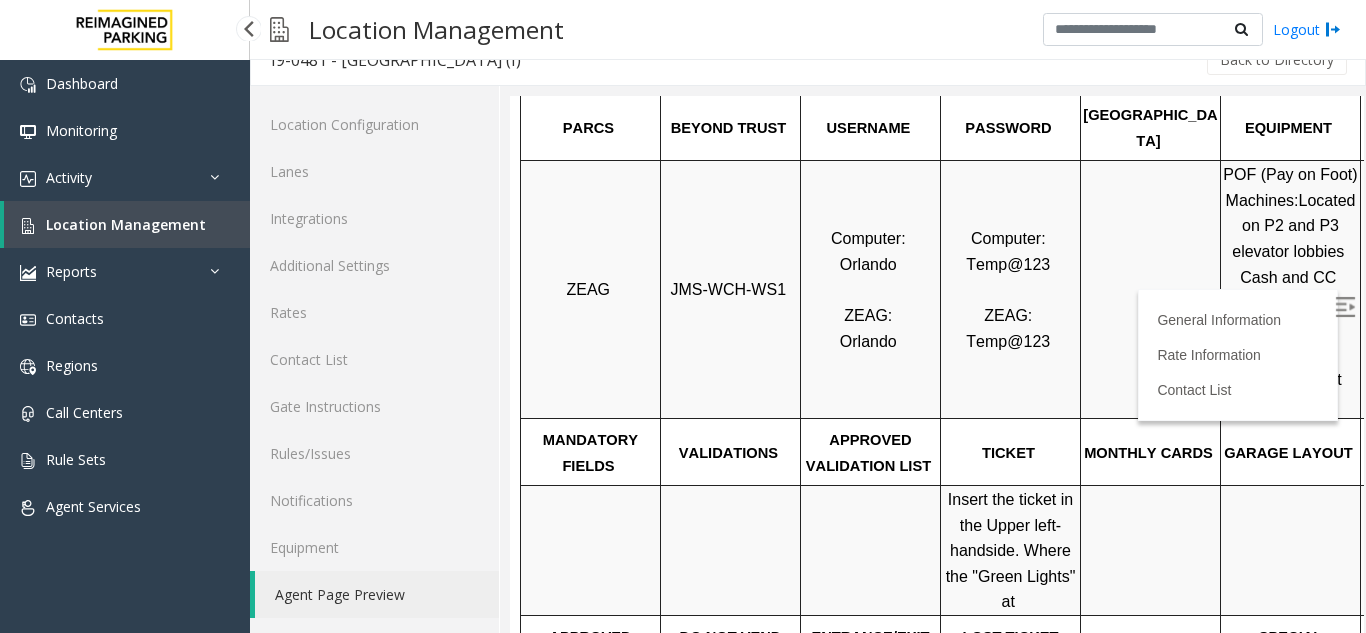 click on "JMS-WCH-WS1" at bounding box center (729, 289) 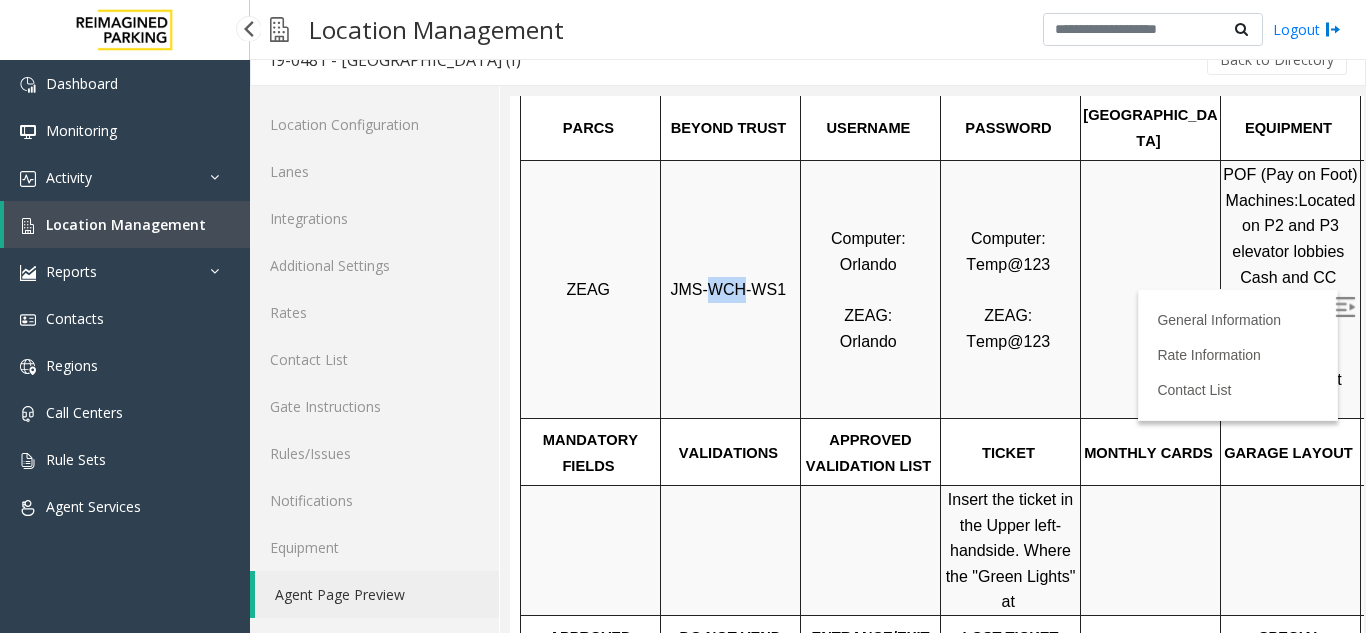 click on "JMS-WCH-WS1" at bounding box center [729, 289] 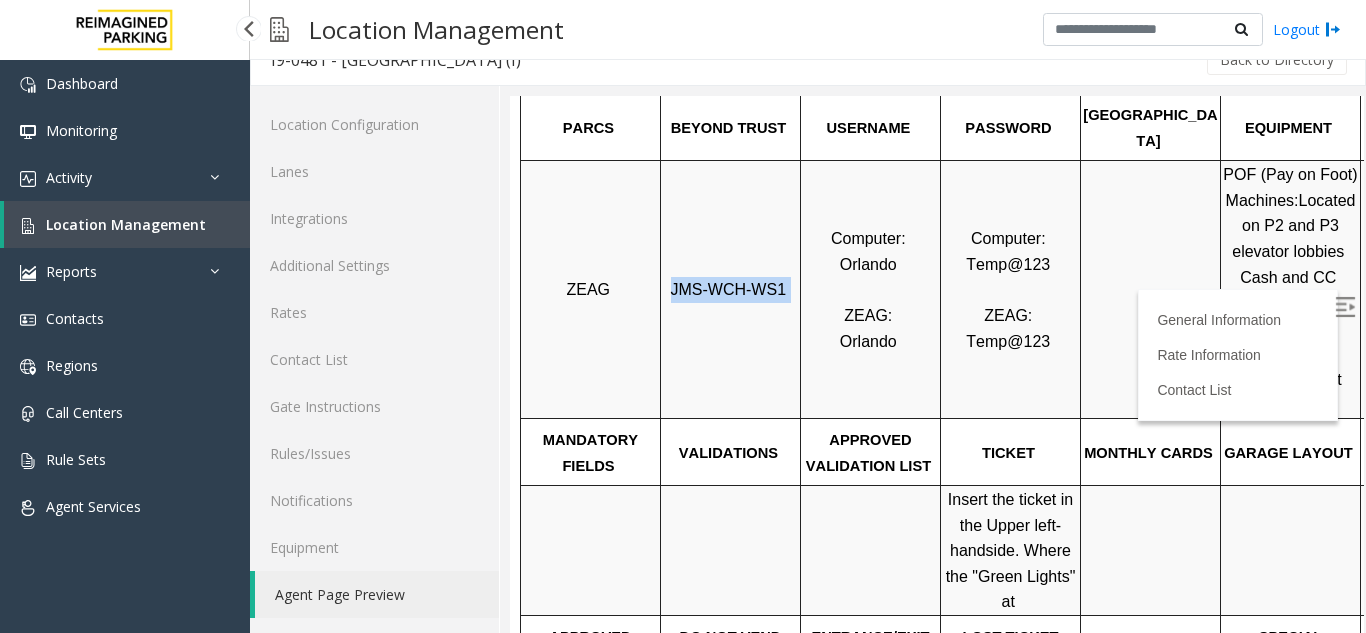 click on "JMS-WCH-WS1" at bounding box center (729, 289) 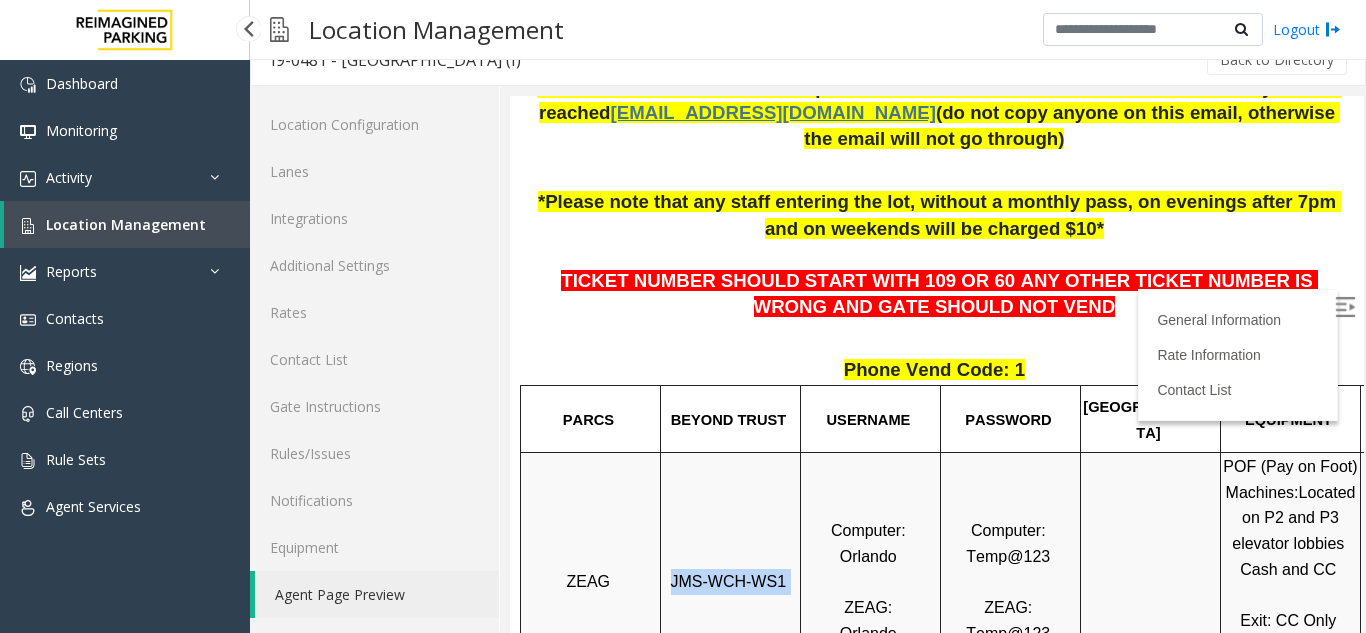 scroll, scrollTop: 400, scrollLeft: 0, axis: vertical 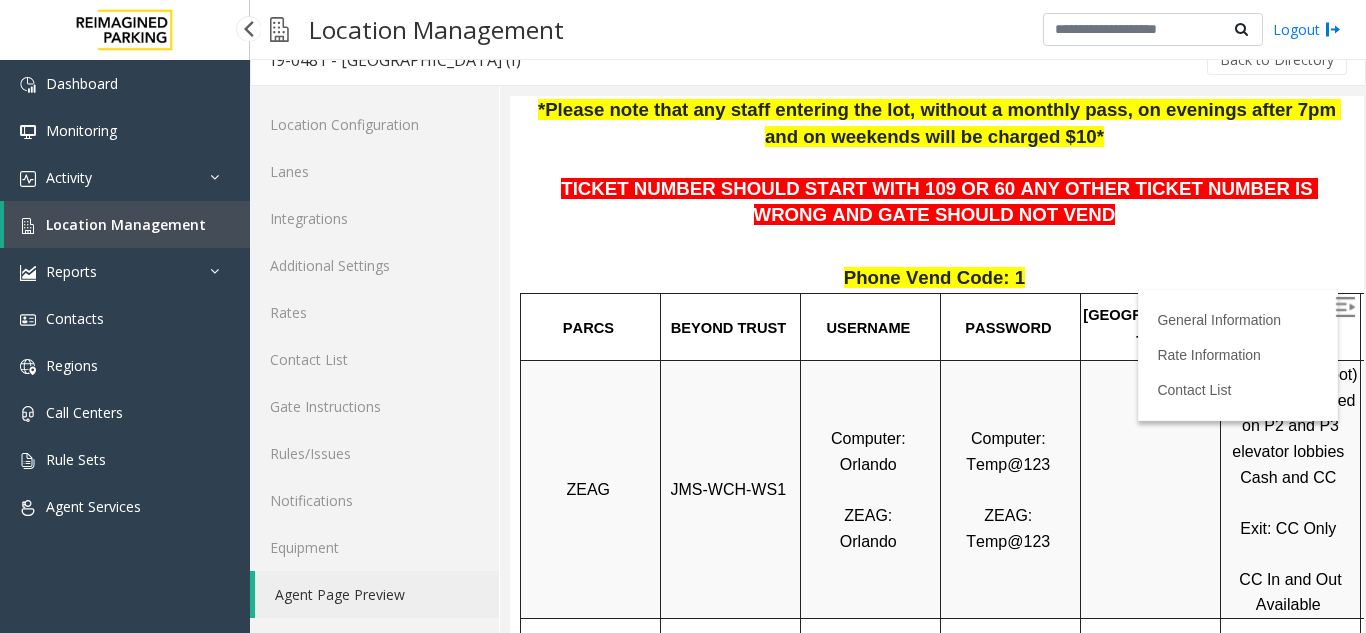click on "Orlando" at bounding box center (868, 464) 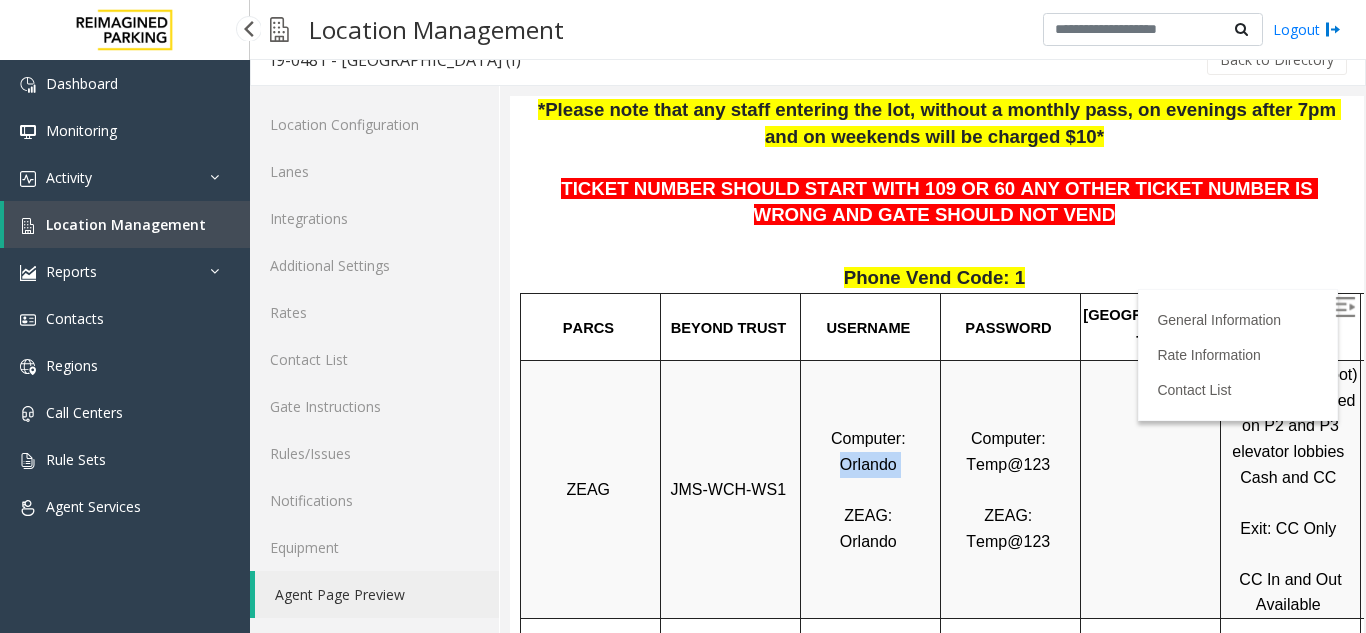 click on "Orlando" at bounding box center [868, 464] 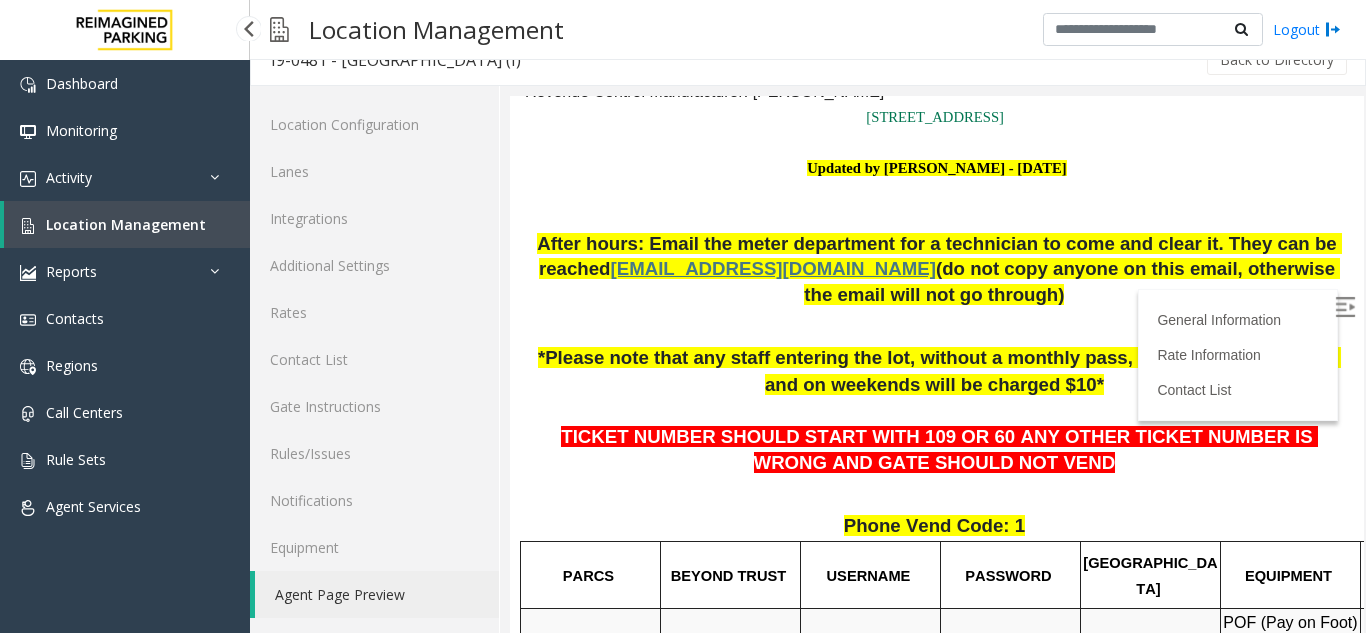 scroll, scrollTop: 0, scrollLeft: 0, axis: both 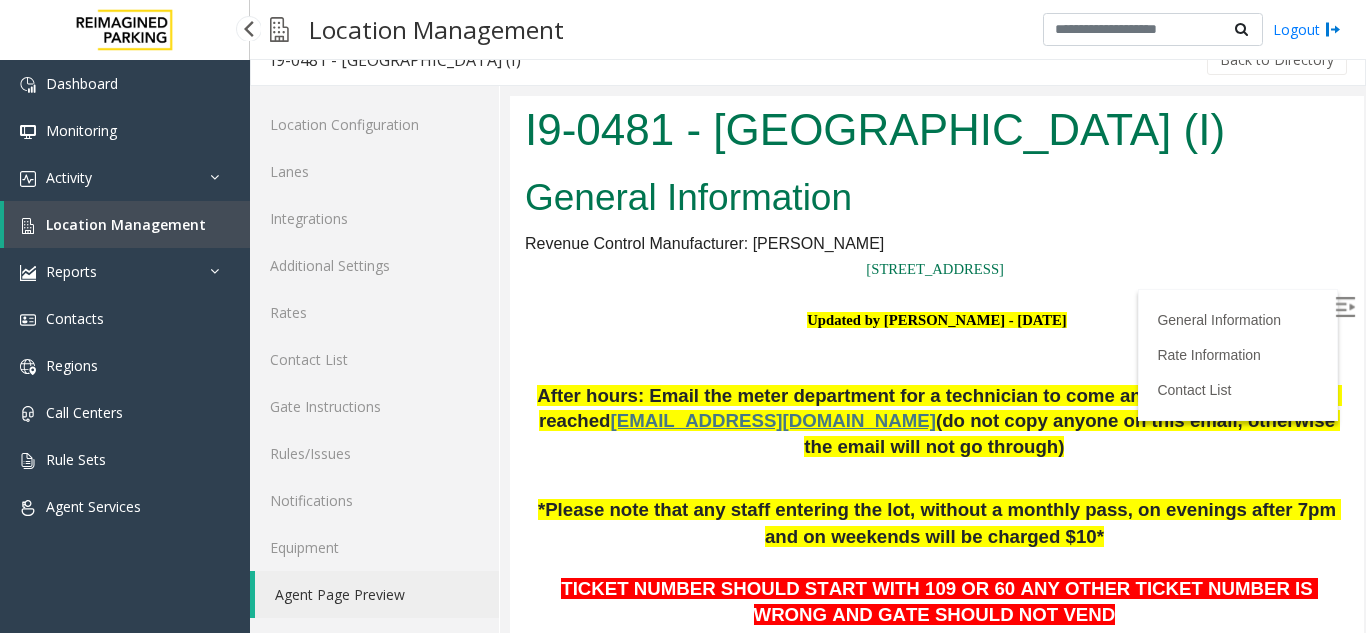 click on "Location Management" at bounding box center (126, 224) 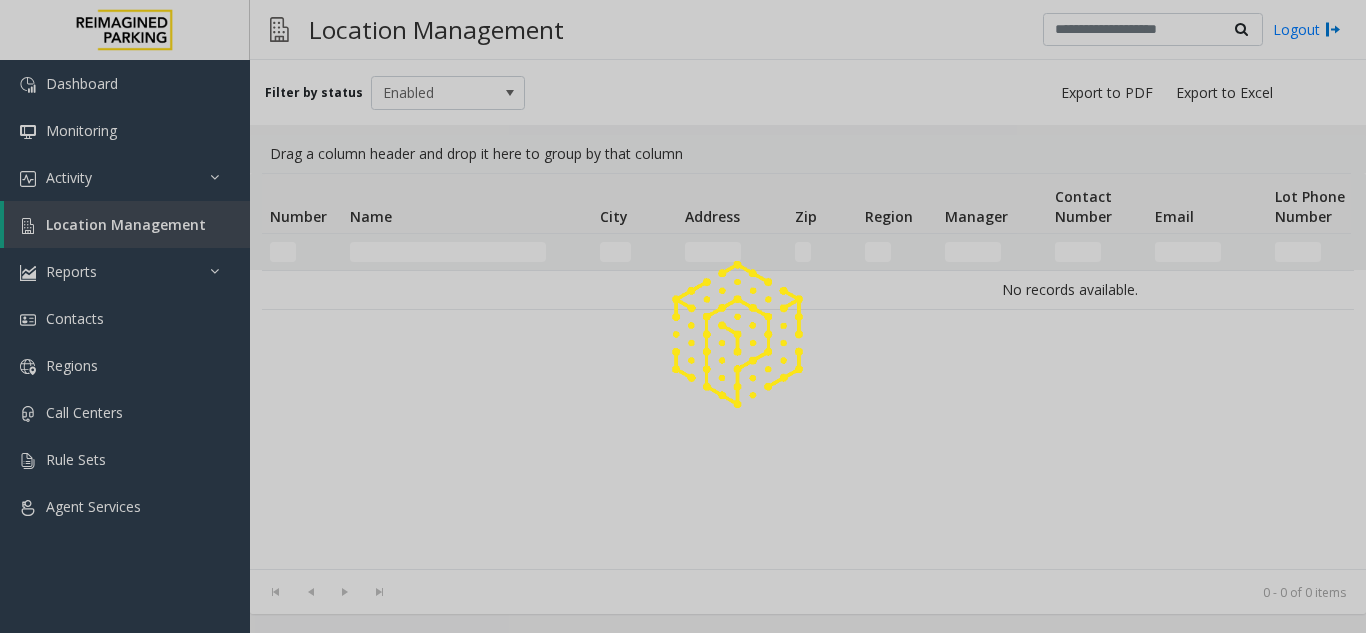 scroll, scrollTop: 0, scrollLeft: 0, axis: both 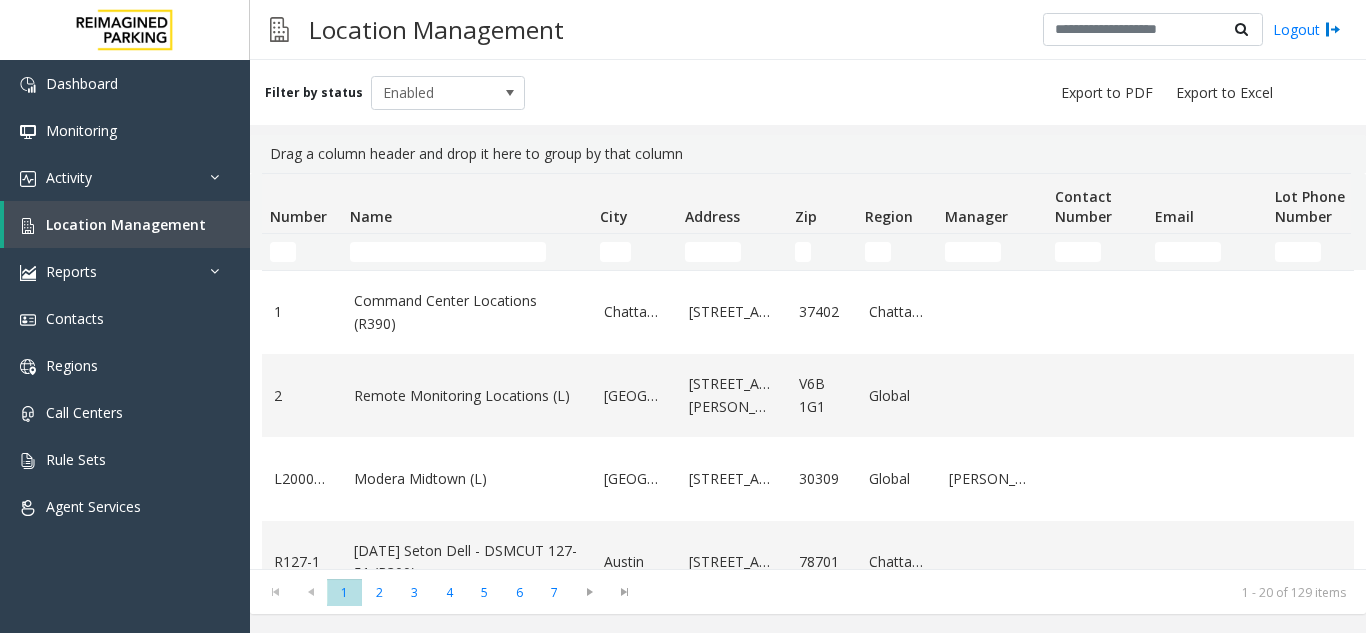 click 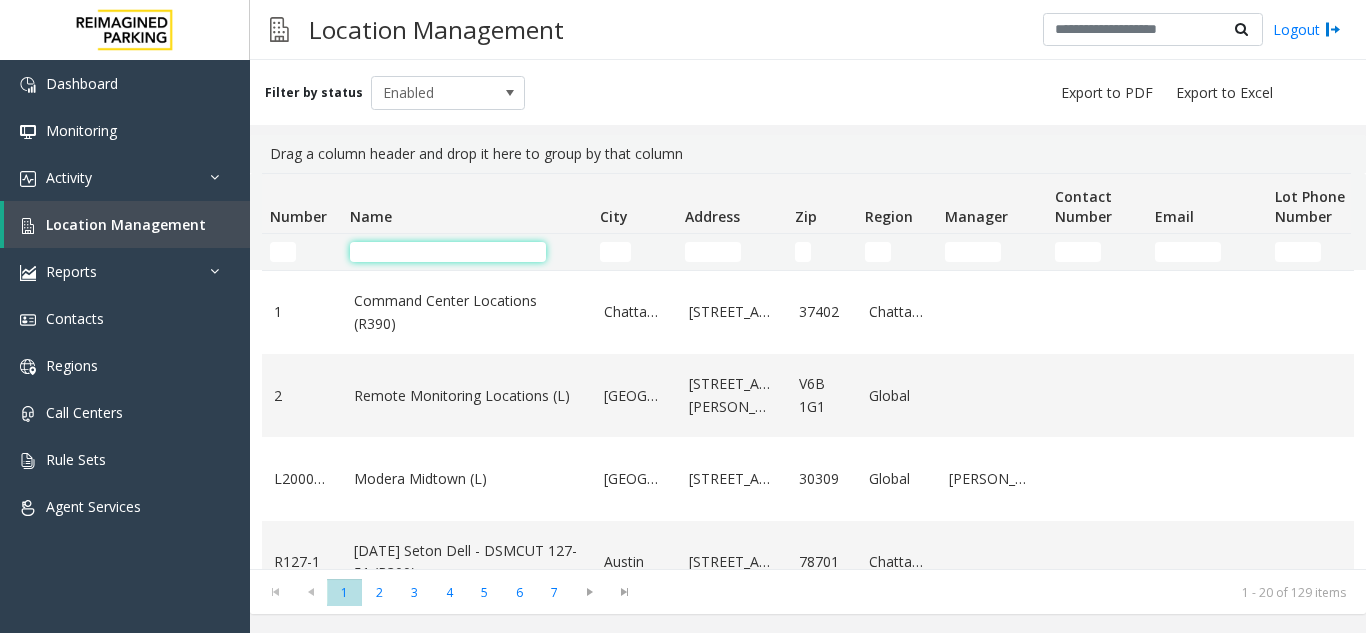 click 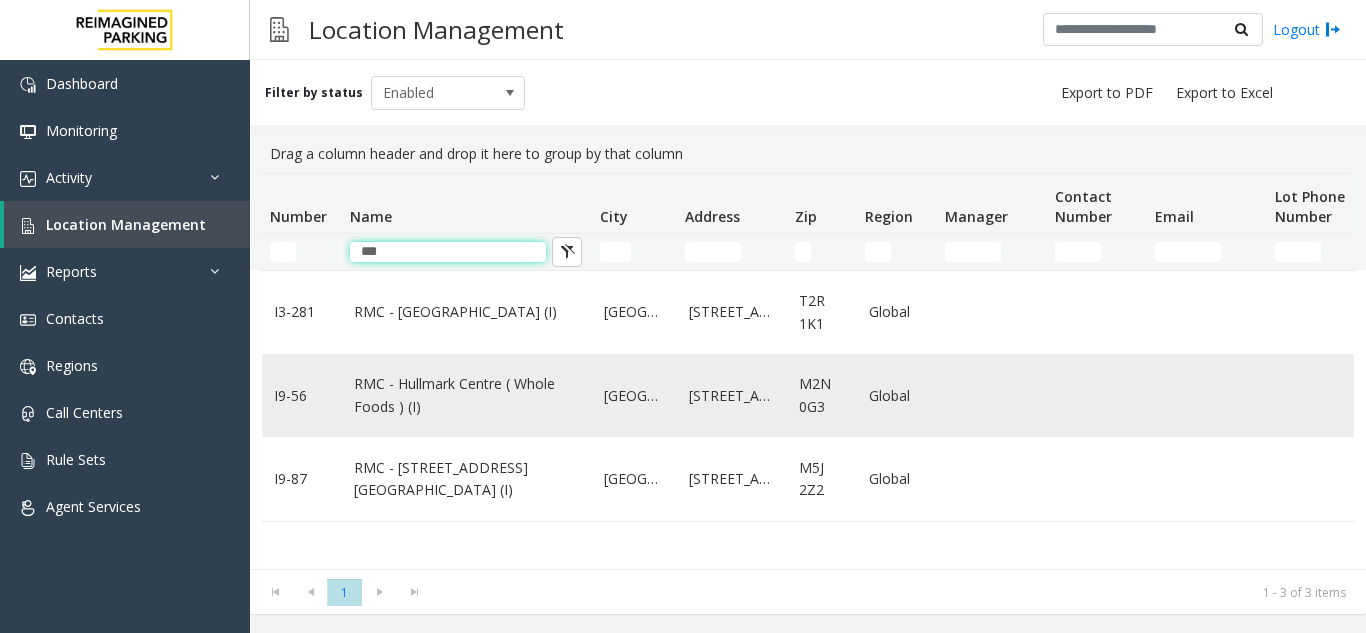 type on "***" 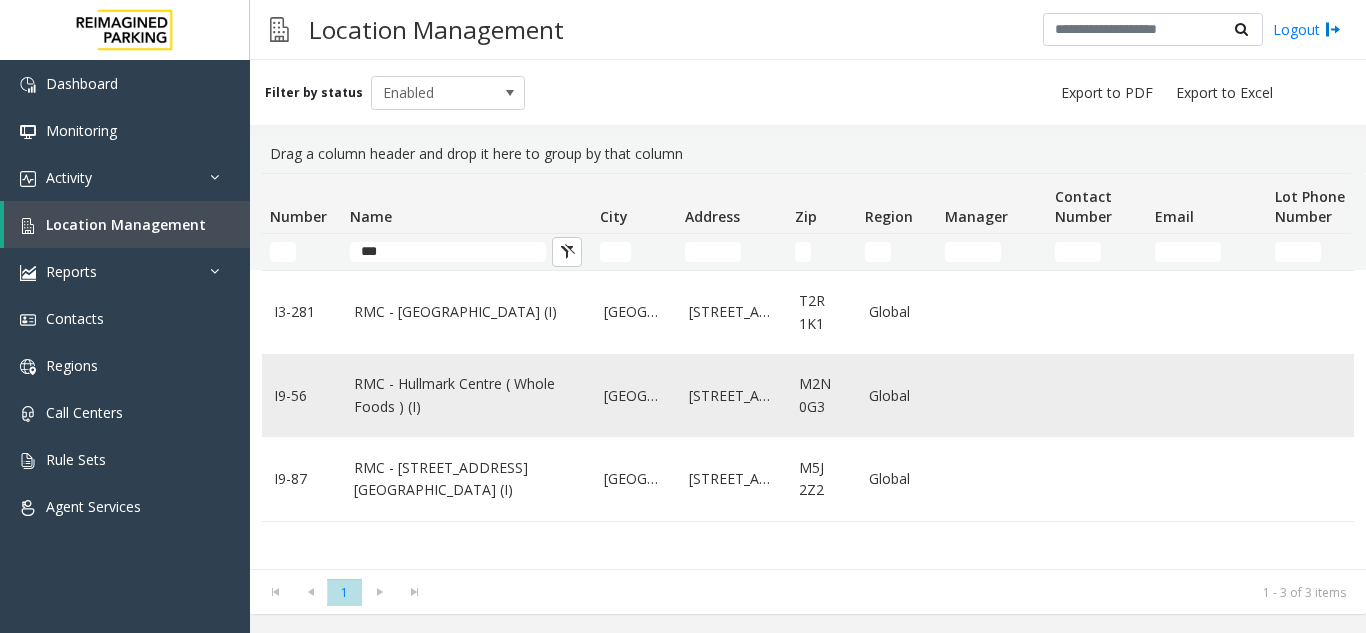 click on "RMC - Hullmark Centre ( Whole Foods ) (I)" 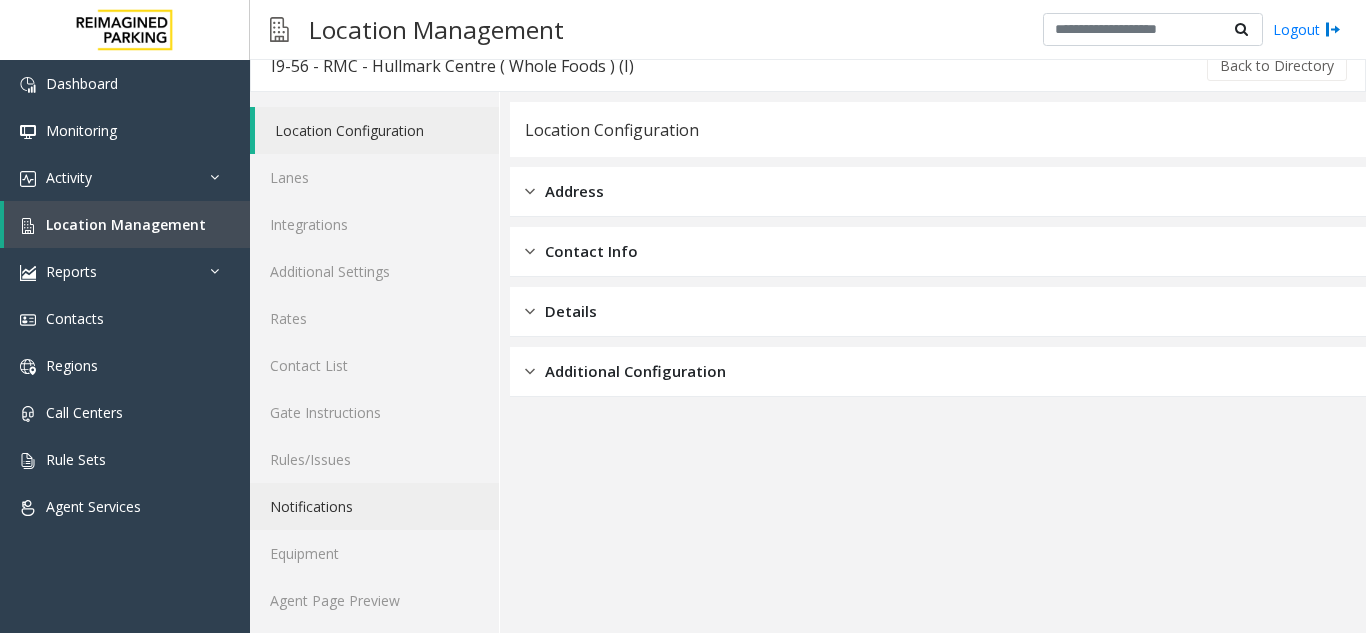 scroll, scrollTop: 26, scrollLeft: 0, axis: vertical 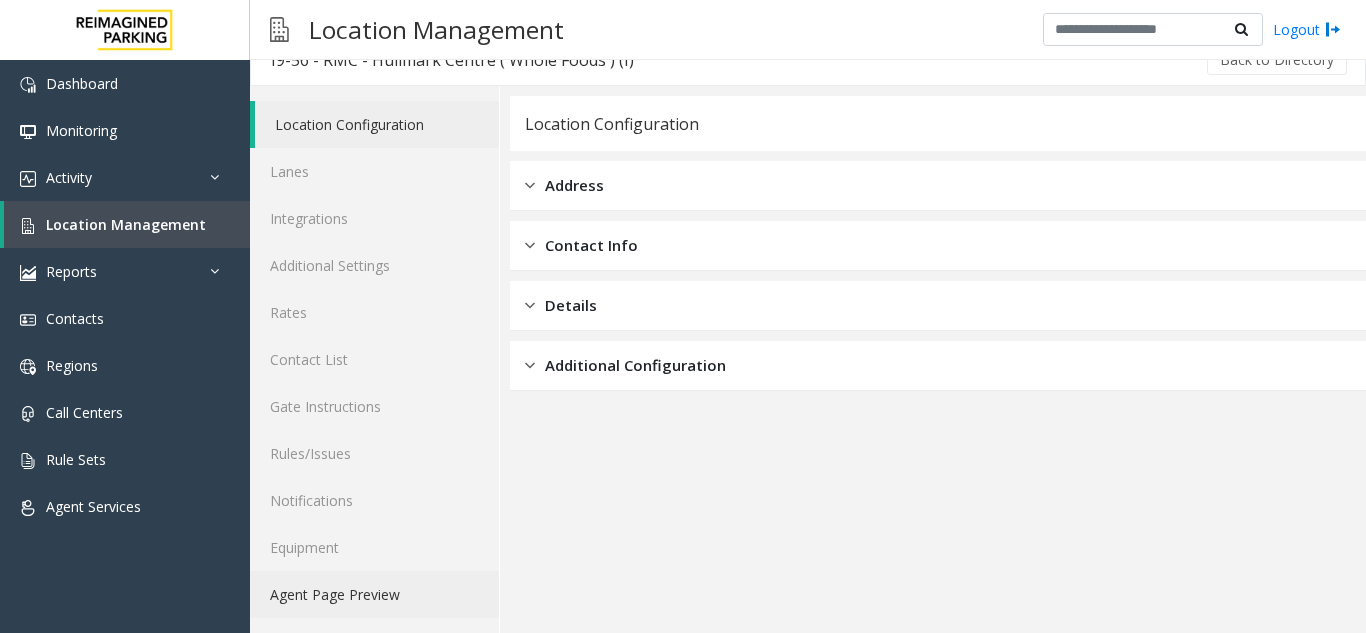 click on "Agent Page Preview" 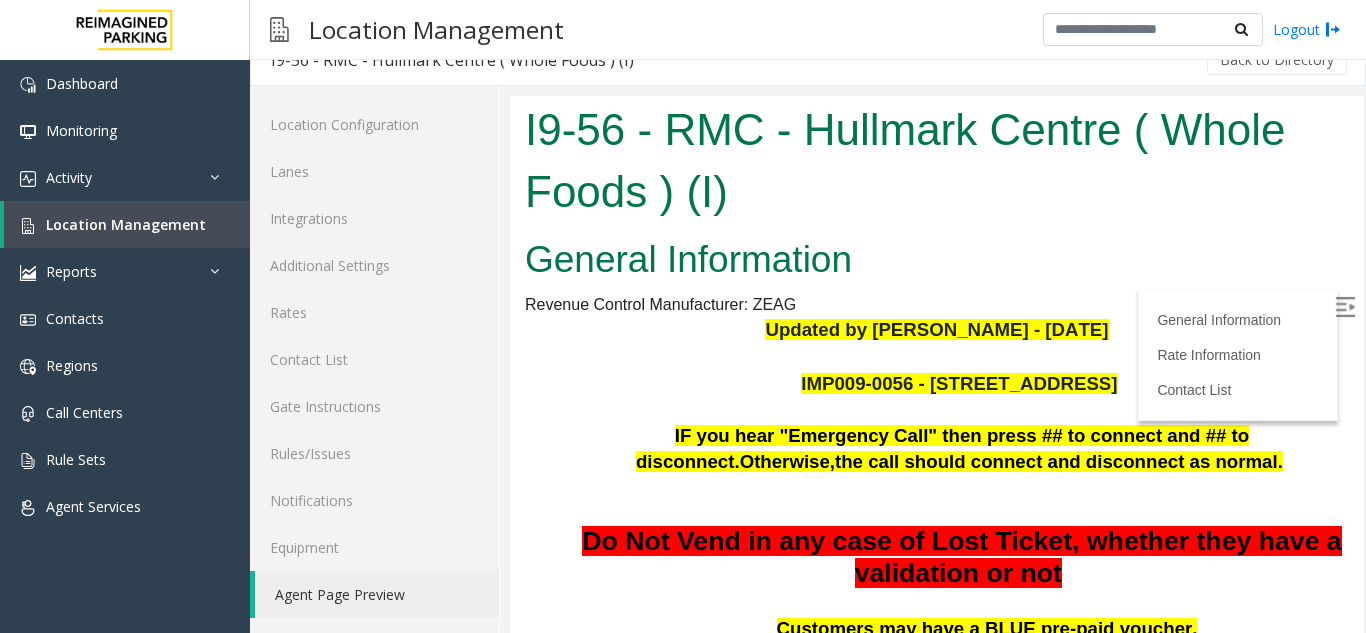 scroll, scrollTop: 0, scrollLeft: 0, axis: both 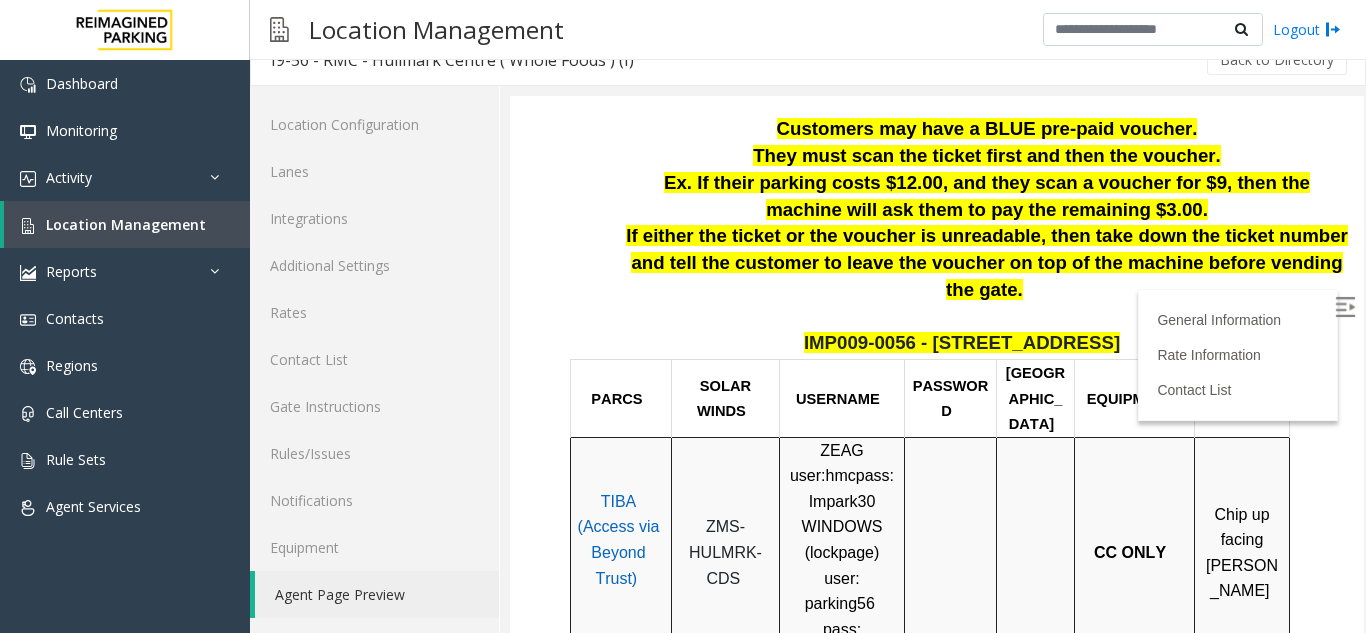 click on "ZMS-HULMRK-CDS" at bounding box center (725, 552) 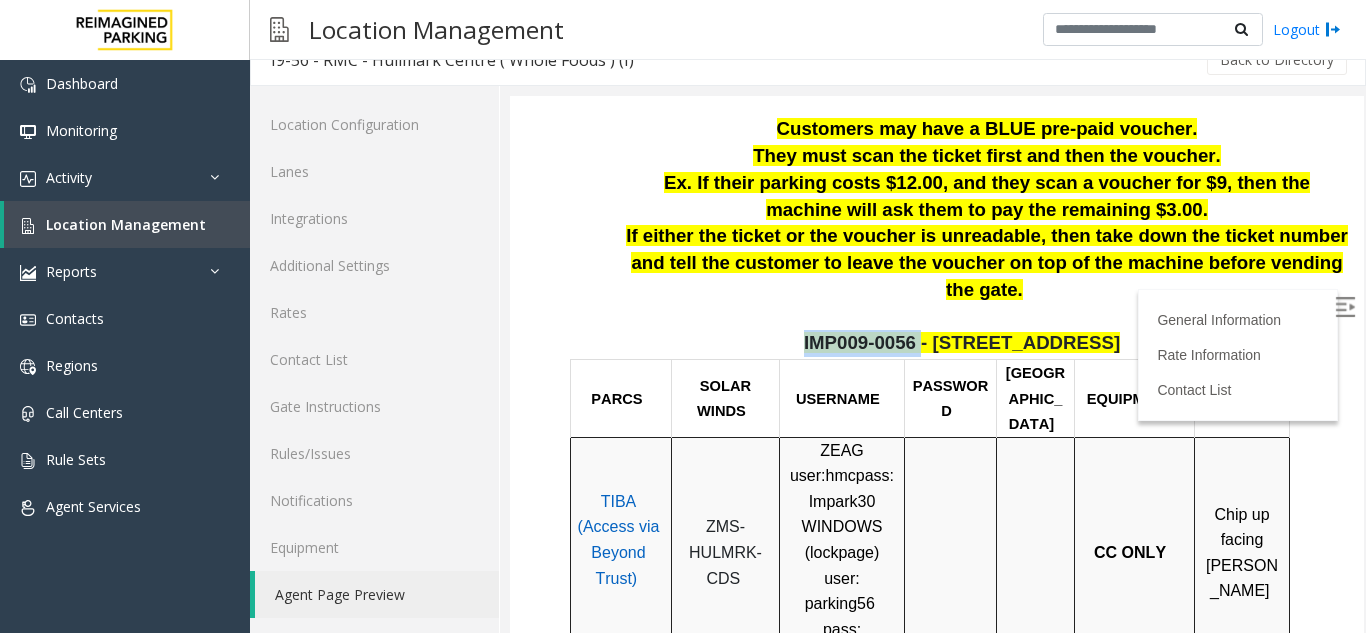 drag, startPoint x: 831, startPoint y: 316, endPoint x: 936, endPoint y: 316, distance: 105 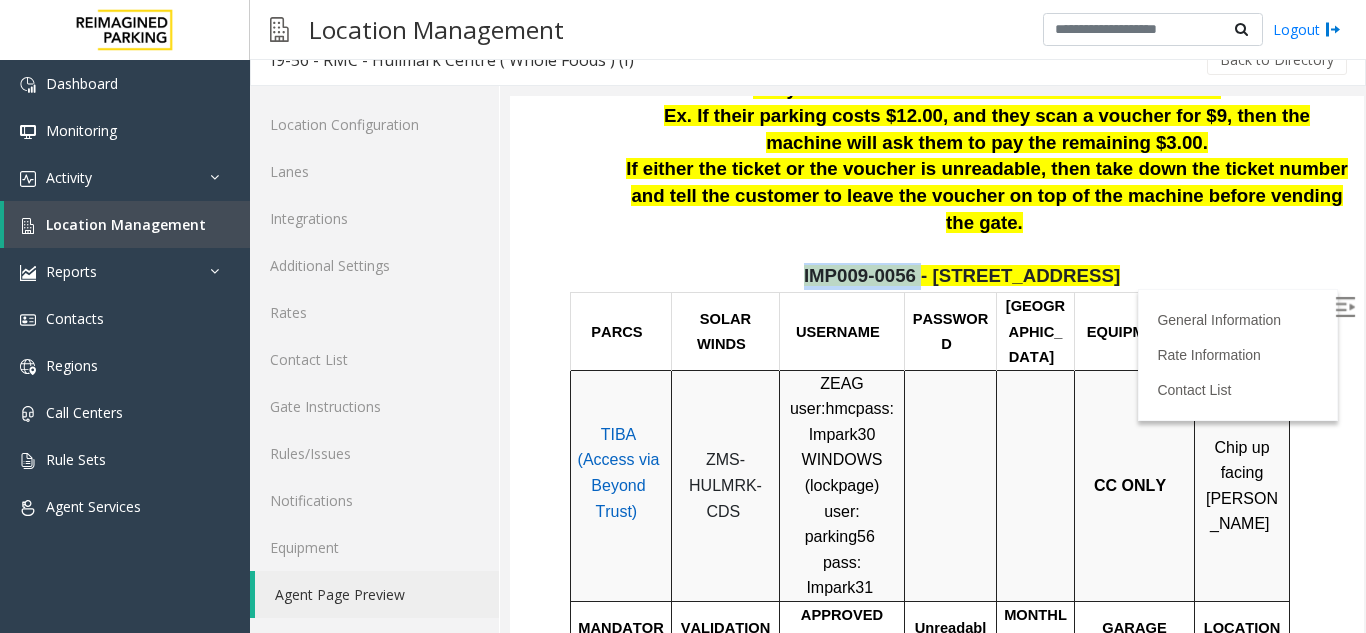 scroll, scrollTop: 600, scrollLeft: 0, axis: vertical 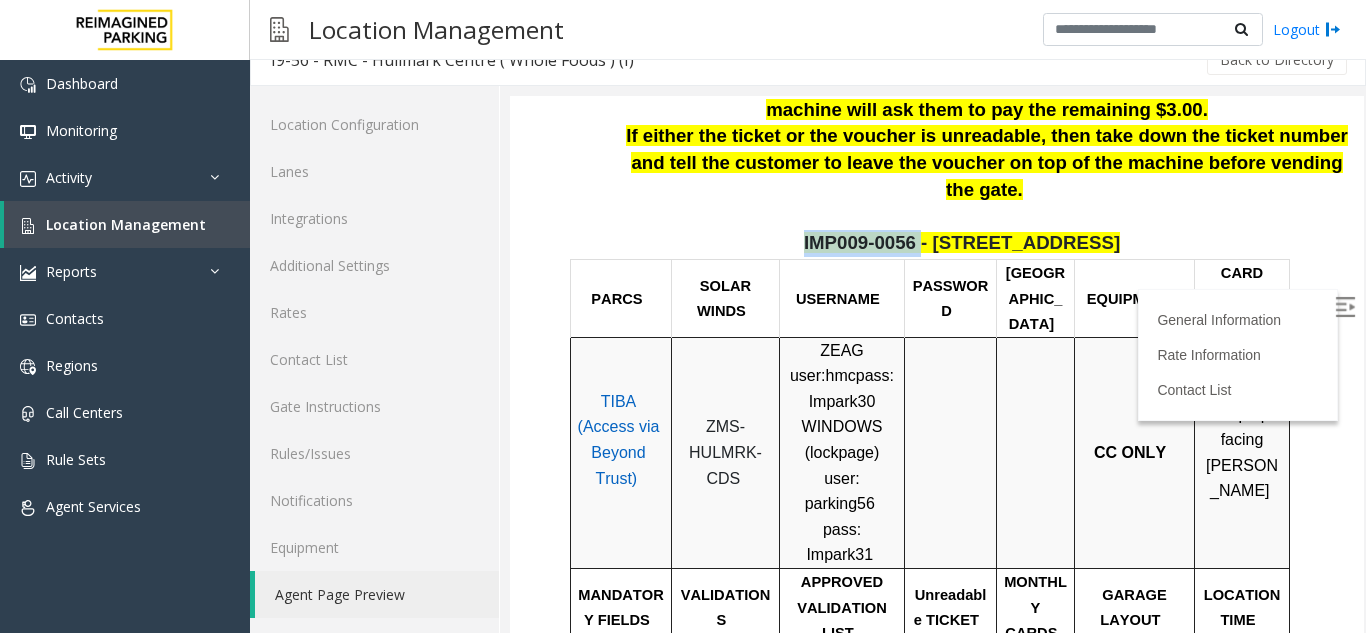 copy on "IMP009-0056" 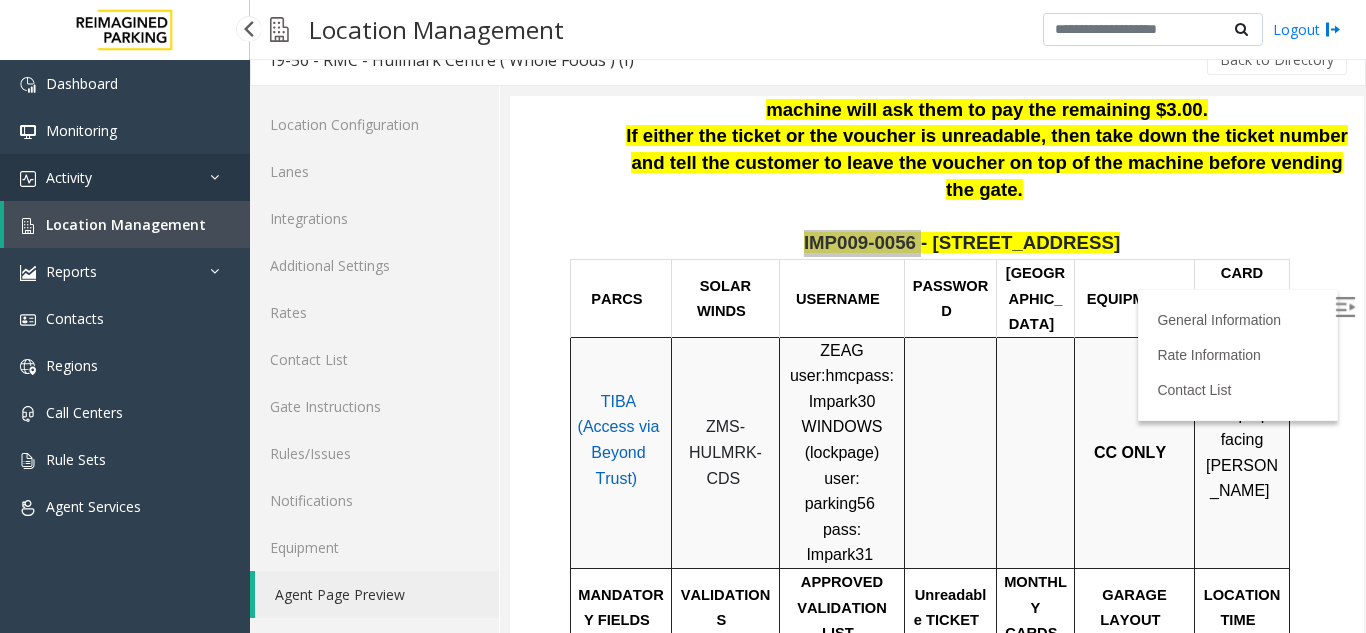 click at bounding box center (220, 177) 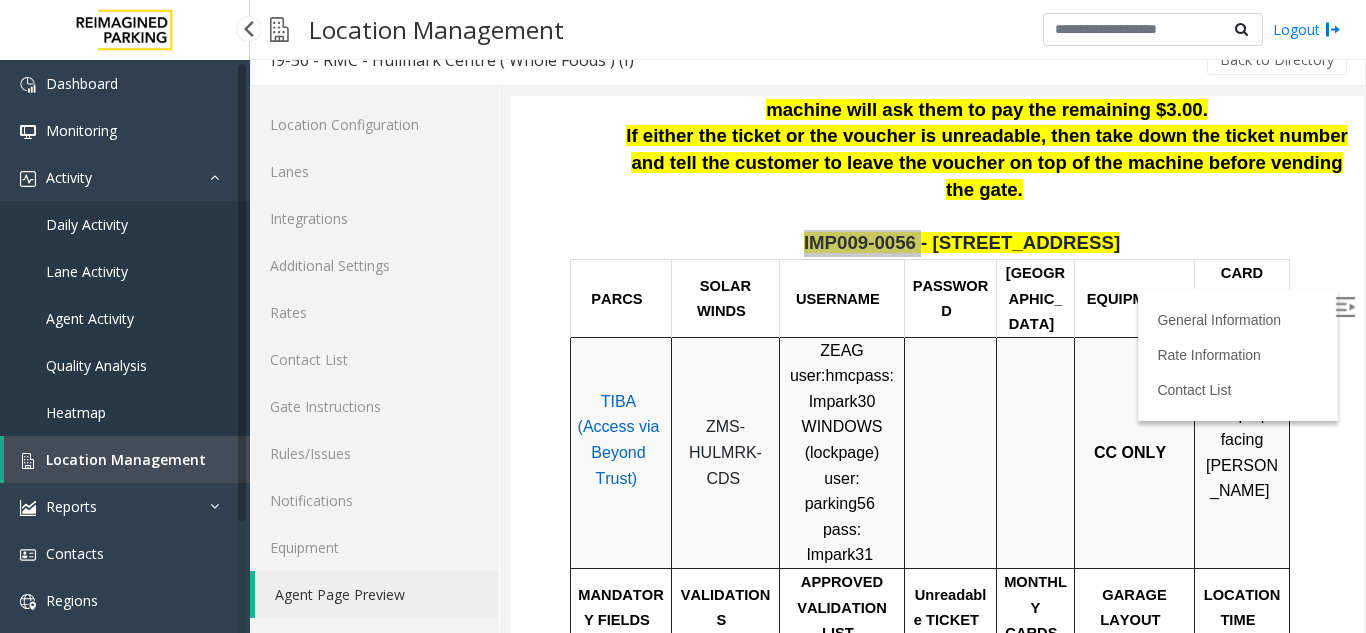 click on "Daily Activity" at bounding box center (87, 224) 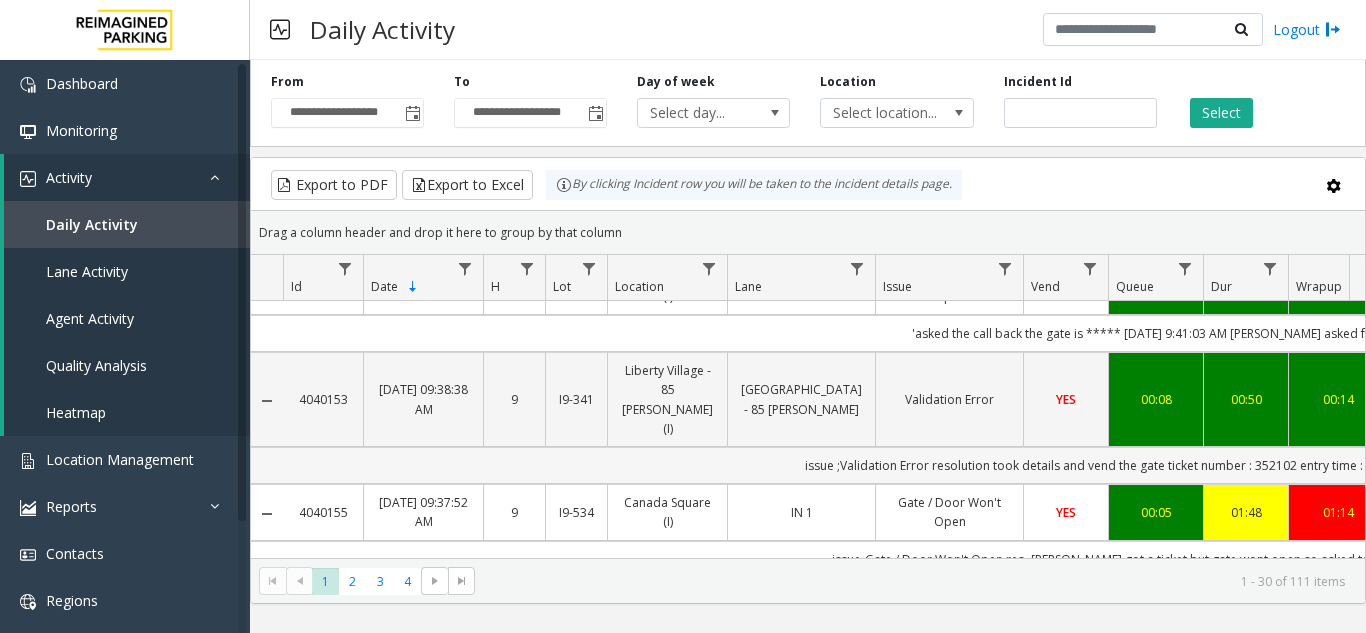 scroll, scrollTop: 0, scrollLeft: 0, axis: both 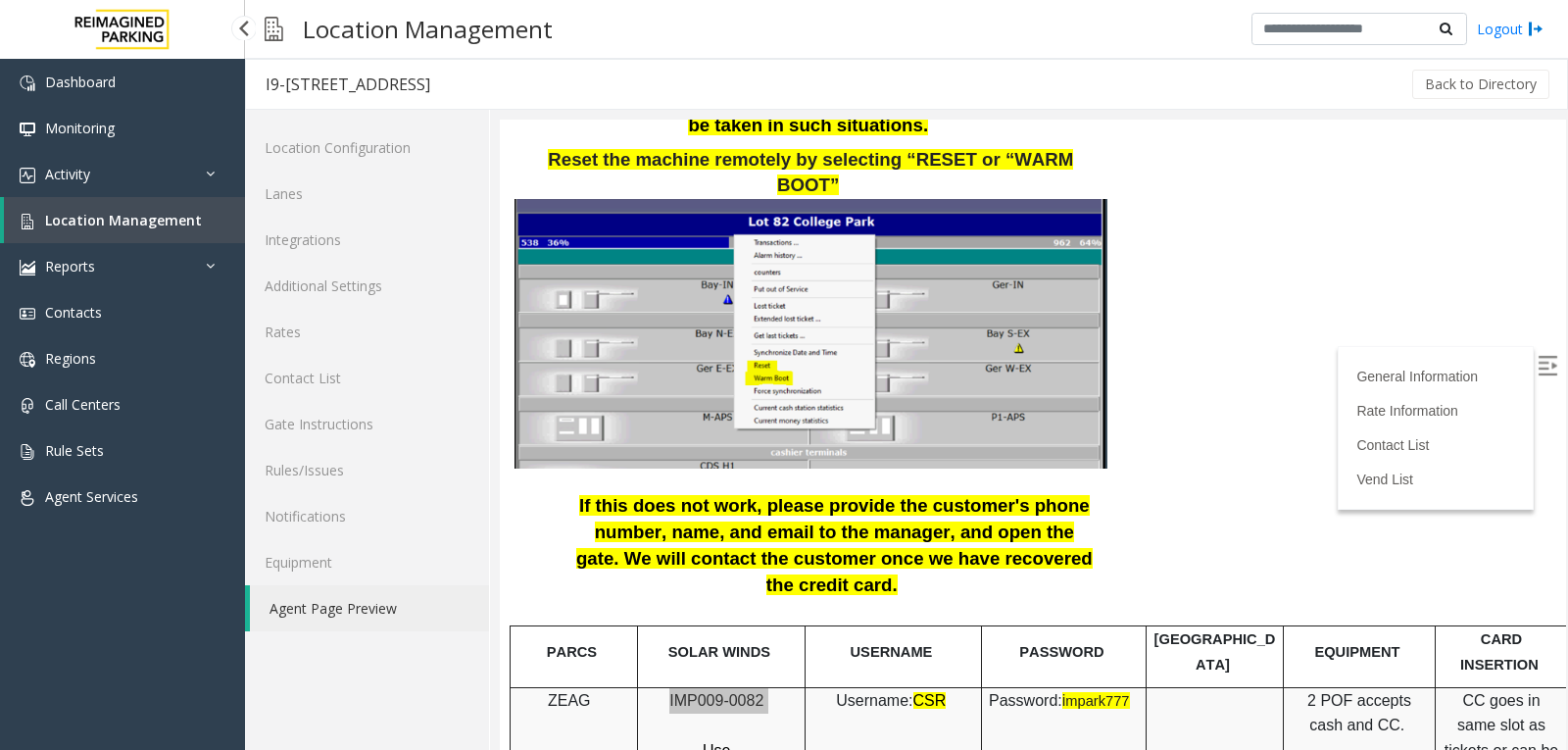click on "Location Management" at bounding box center [123, 220] 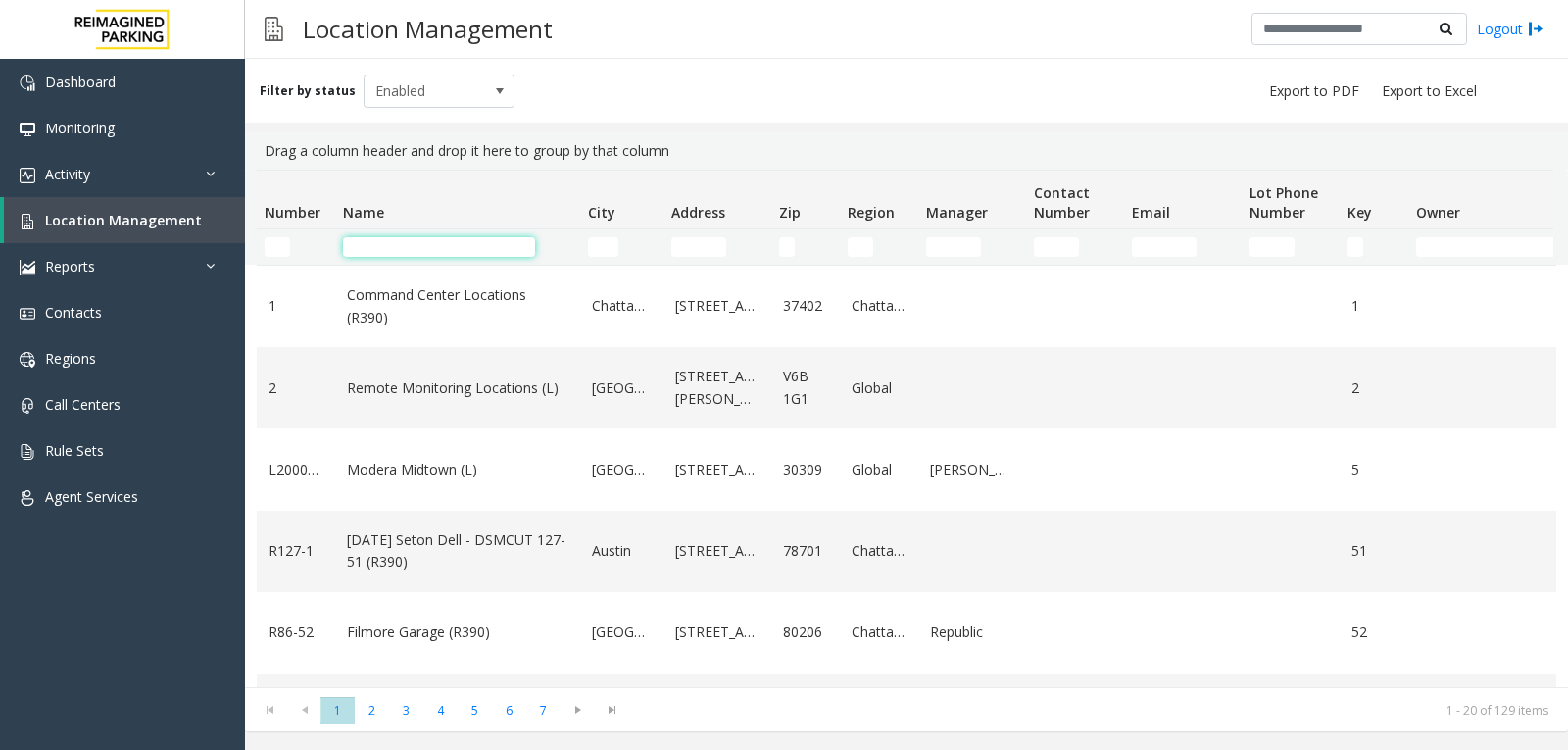 click 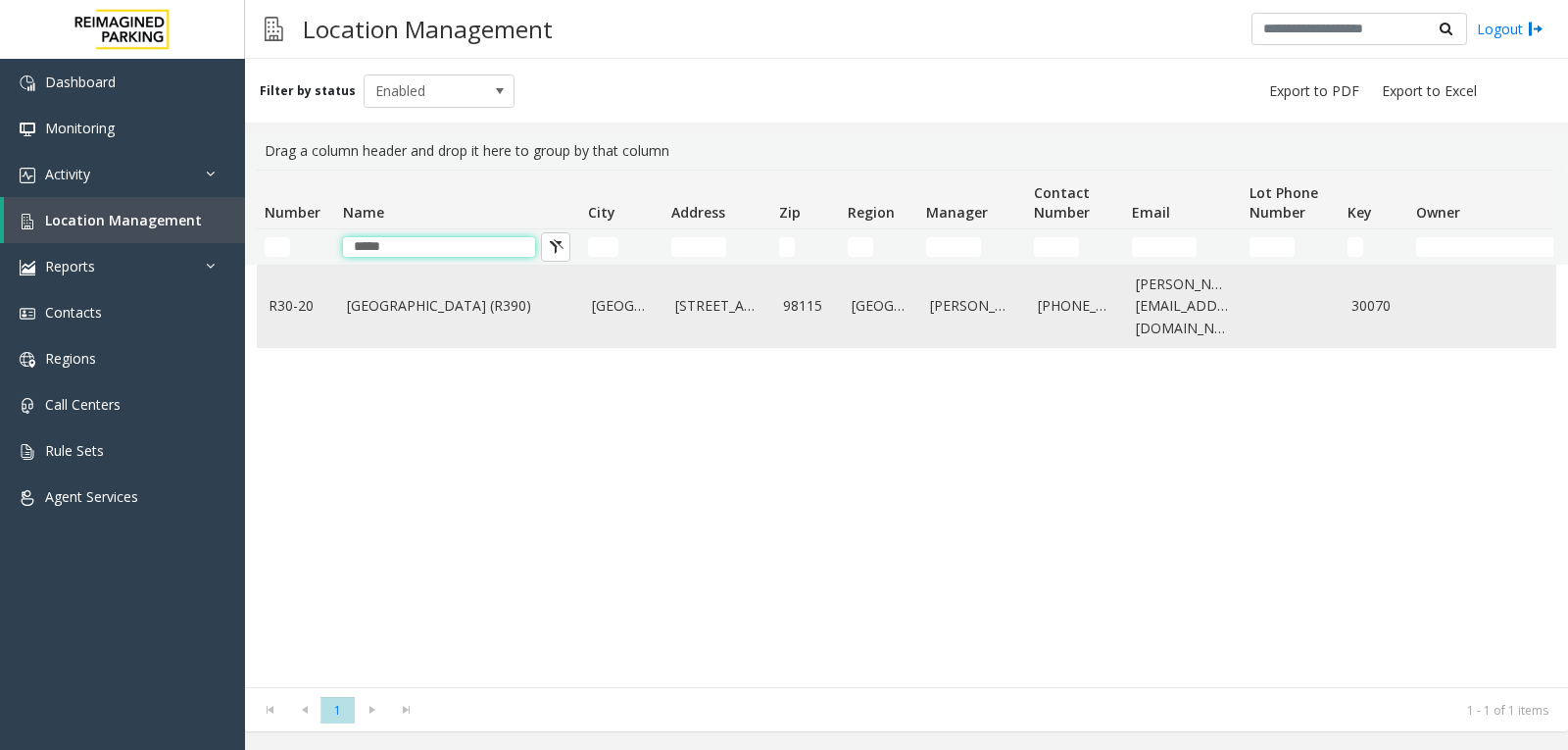 type on "*****" 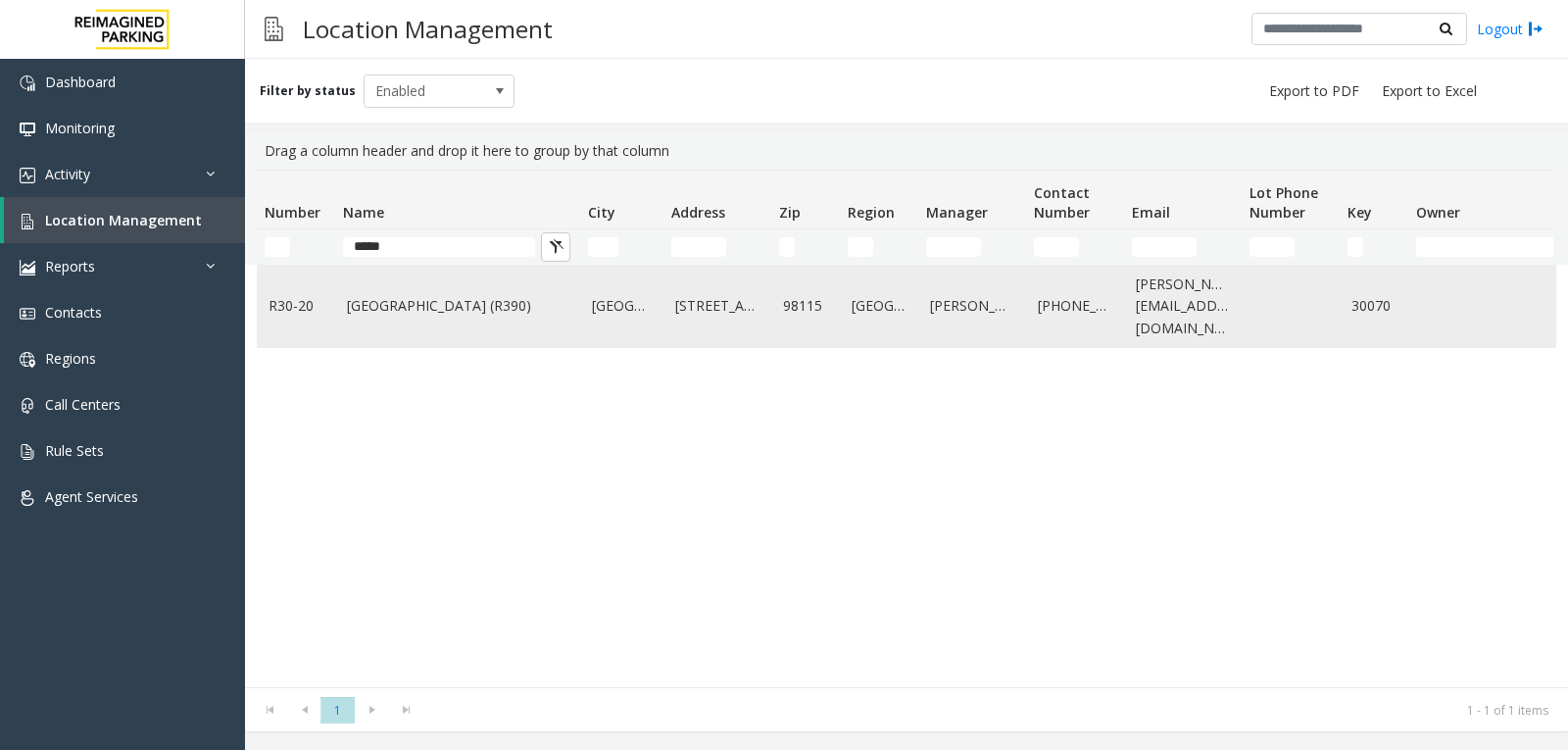 click on "[GEOGRAPHIC_DATA] (R390)" 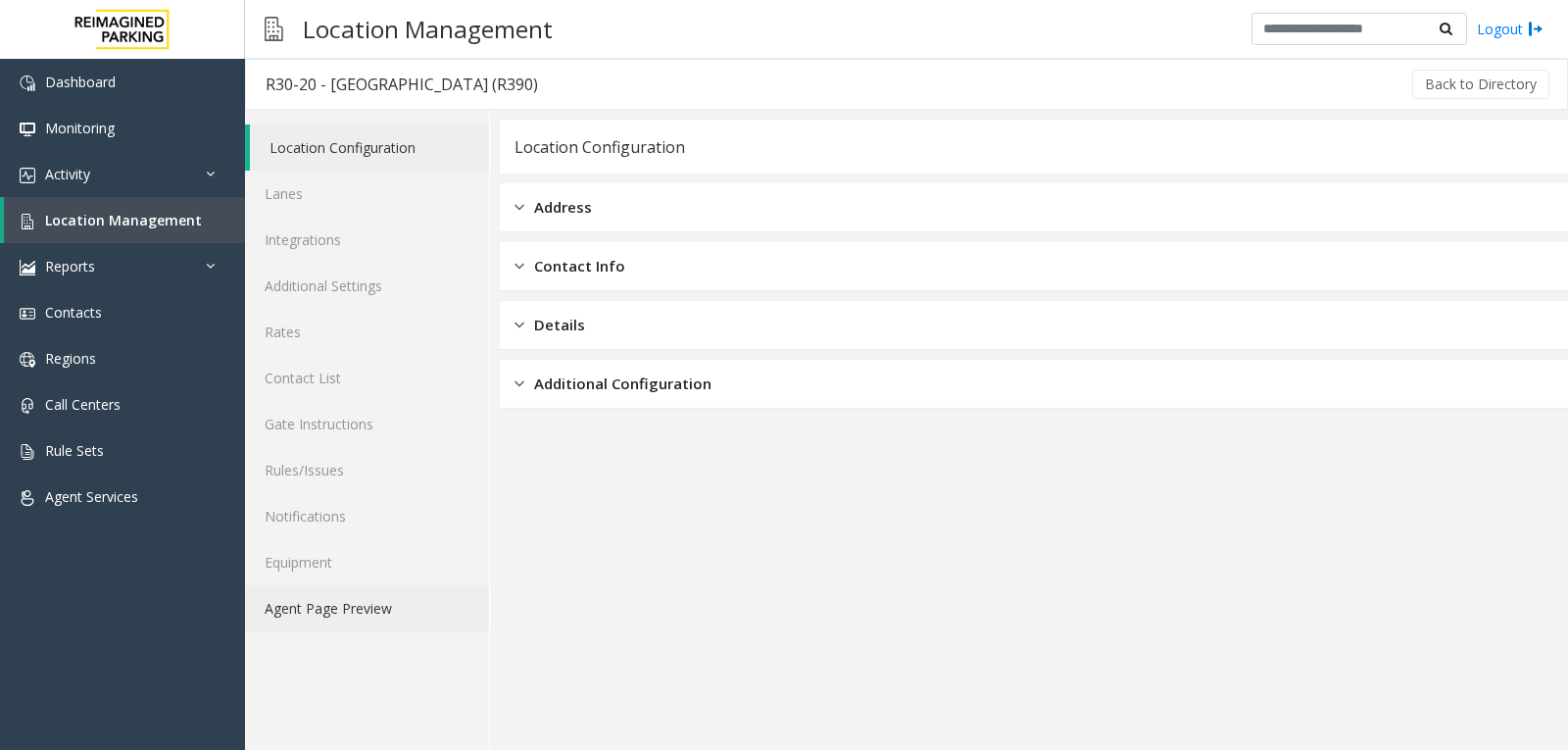click on "Agent Page Preview" 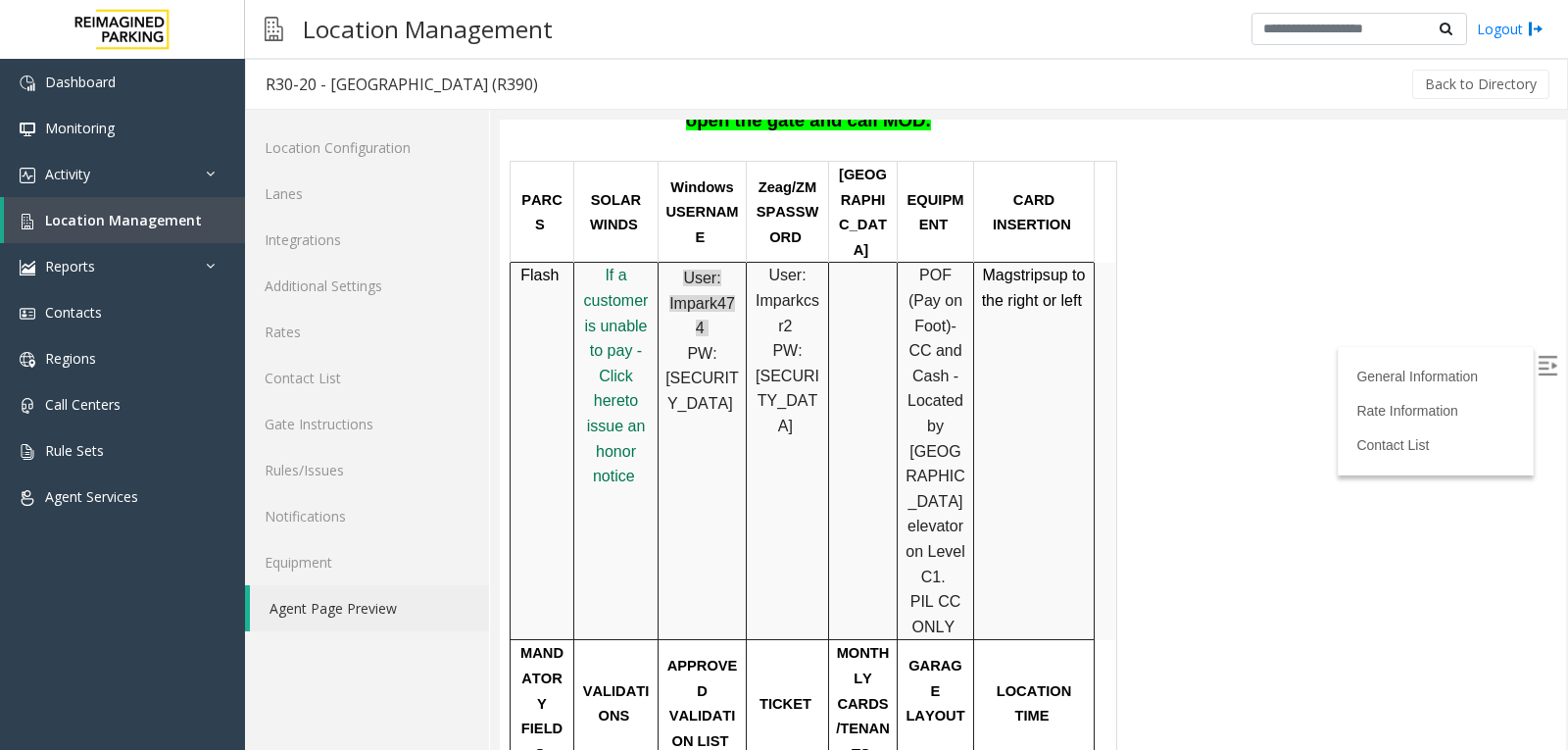 scroll, scrollTop: 1176, scrollLeft: 0, axis: vertical 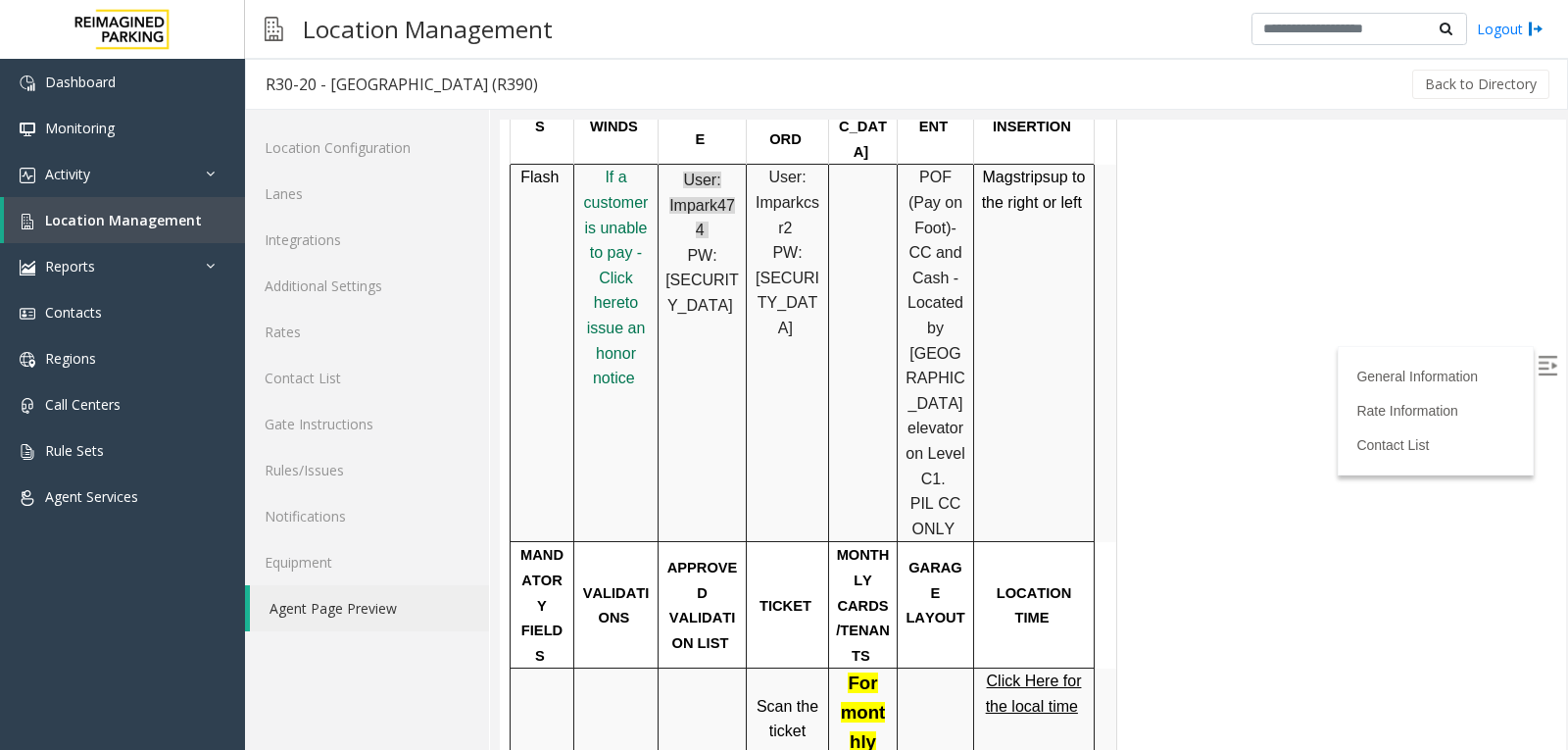 click on "Click Here for the local time" at bounding box center (1034, 693) 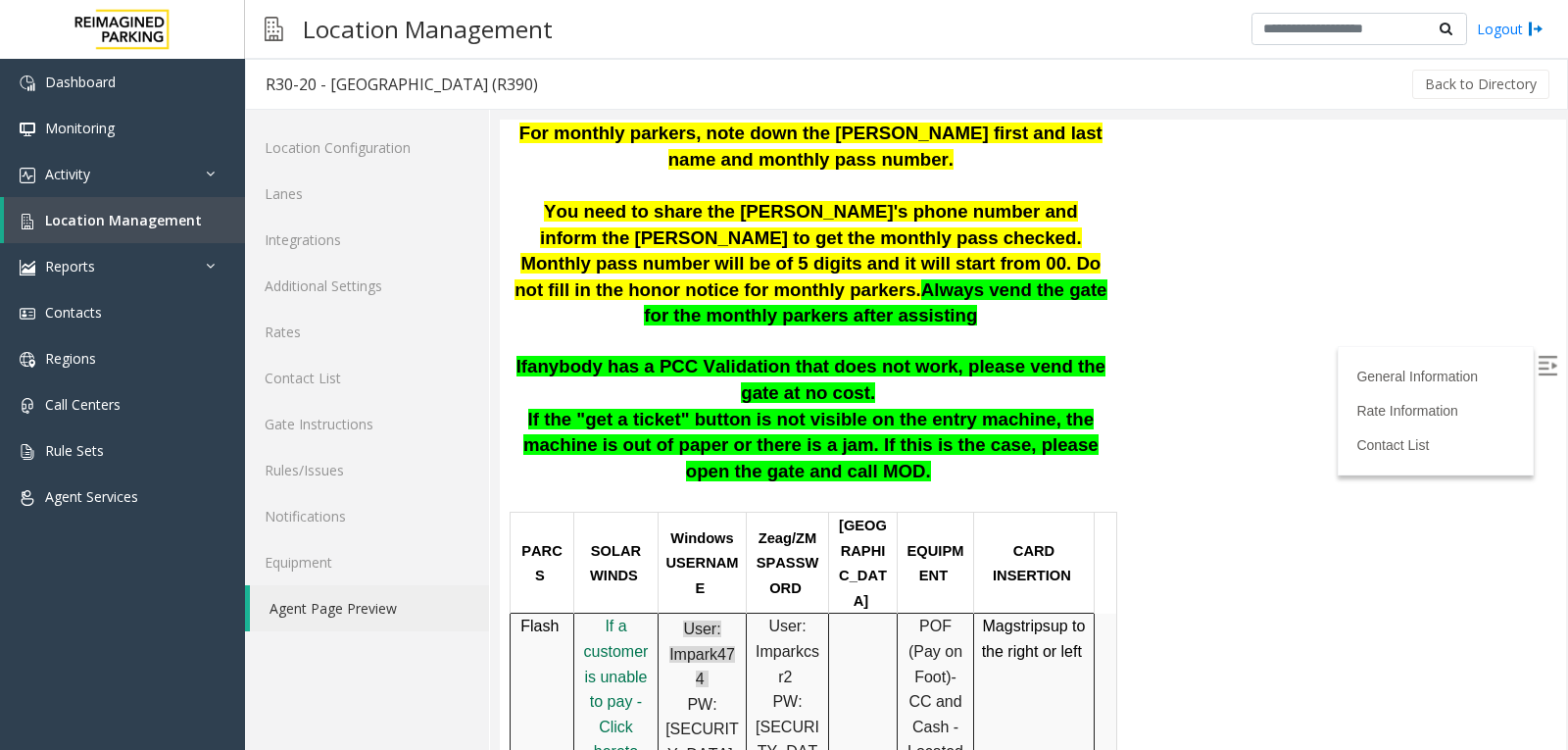 scroll, scrollTop: 686, scrollLeft: 0, axis: vertical 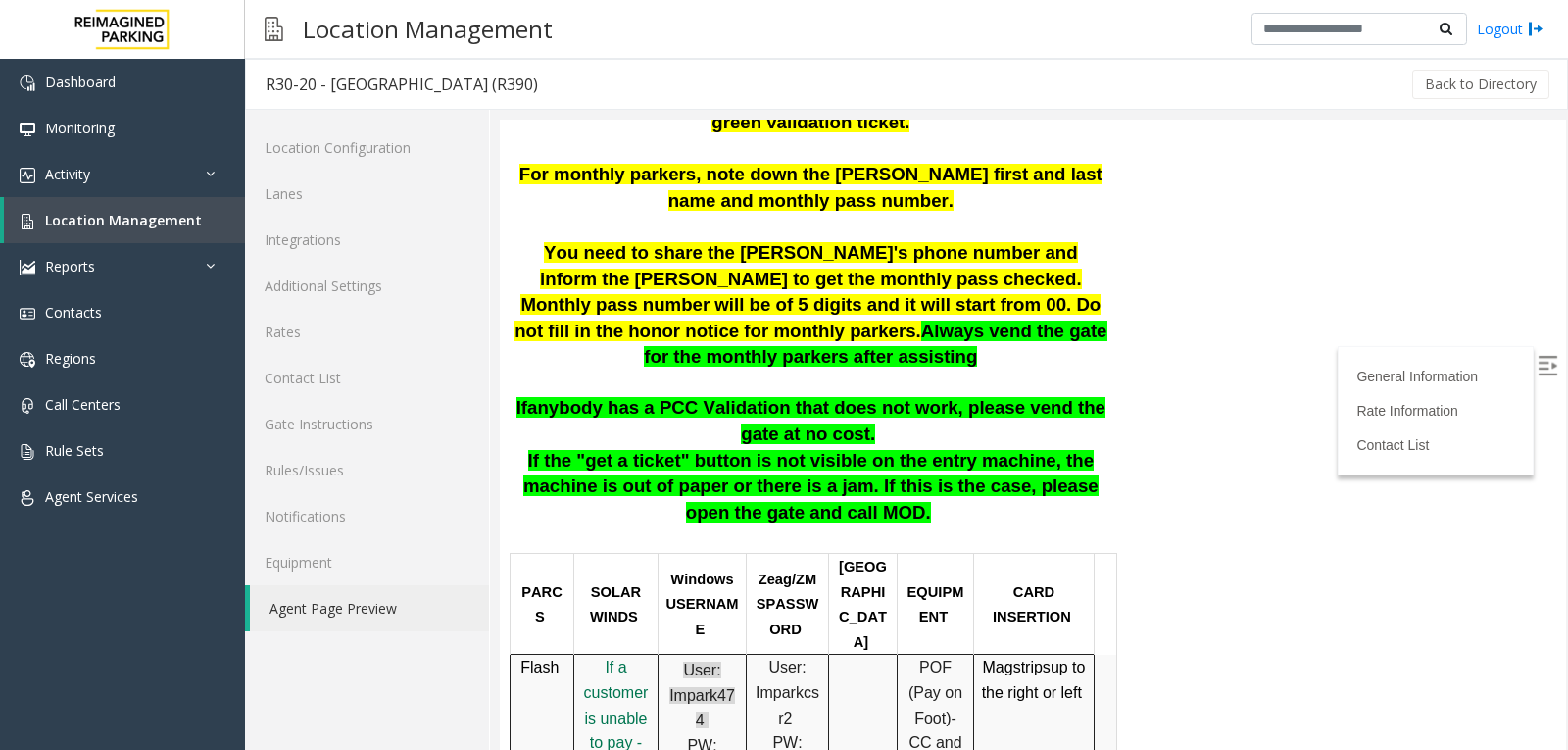 click at bounding box center [1547, 366] 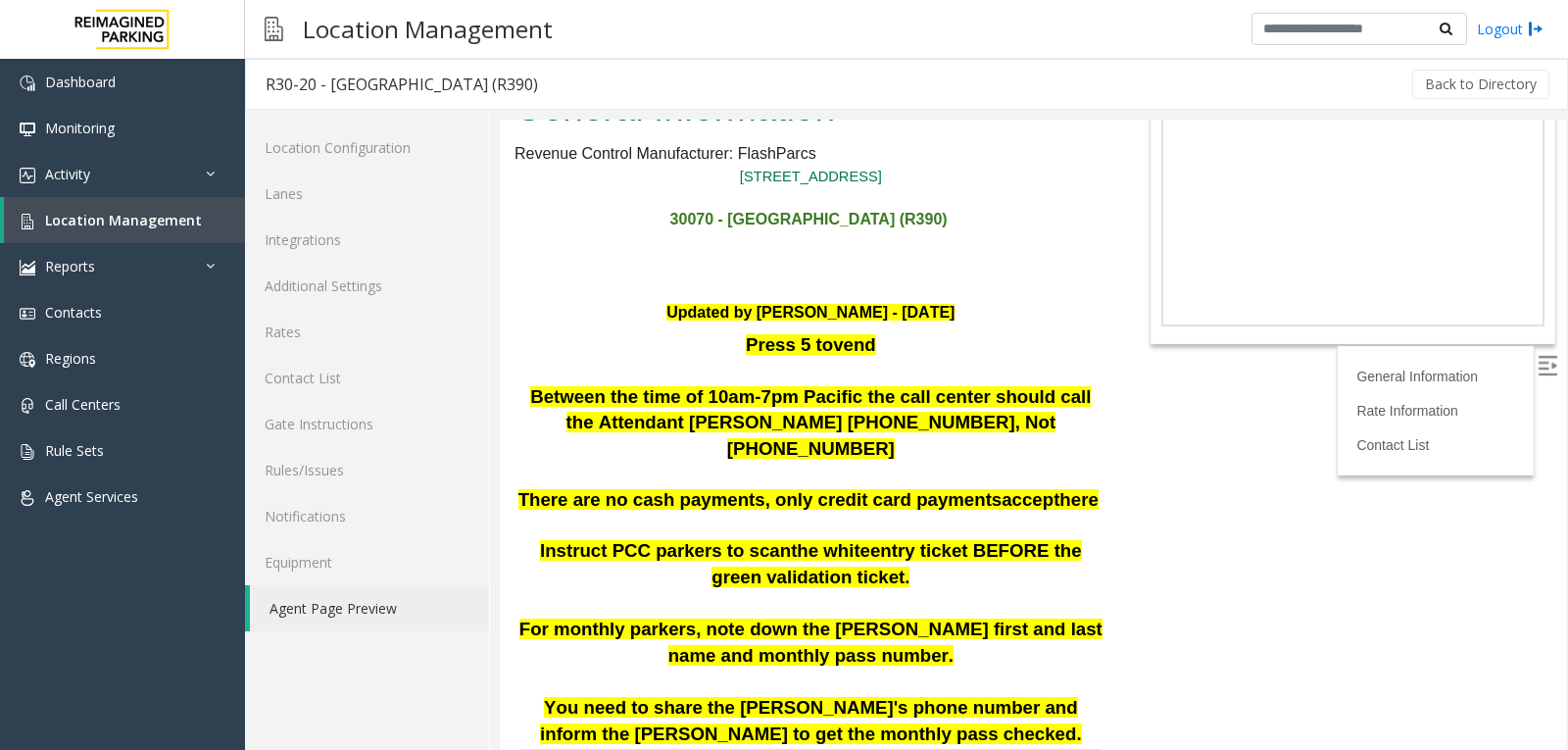 scroll, scrollTop: 196, scrollLeft: 0, axis: vertical 